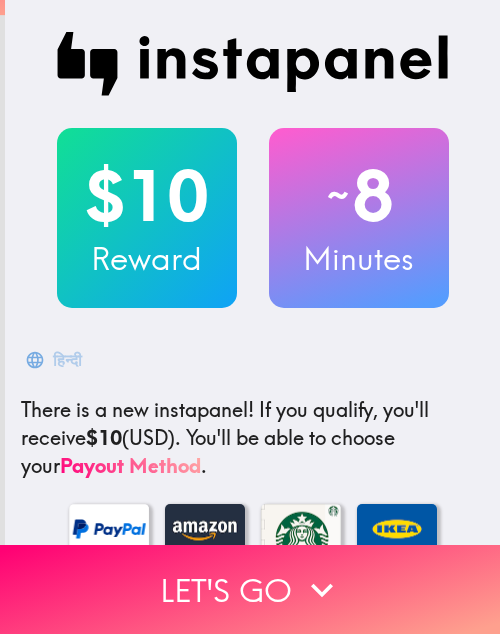 scroll, scrollTop: 0, scrollLeft: 0, axis: both 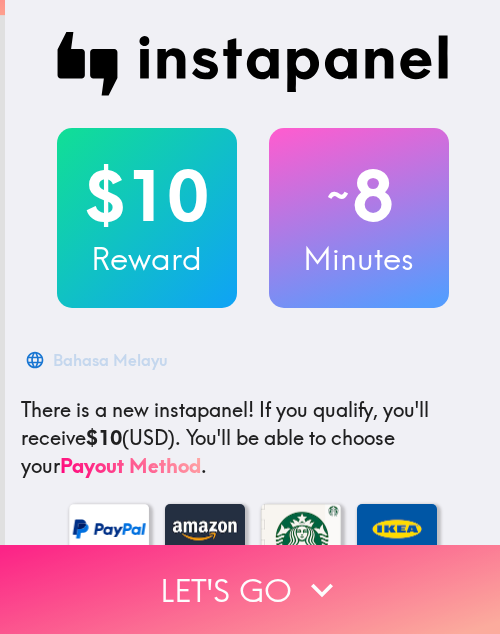drag, startPoint x: 313, startPoint y: 576, endPoint x: 325, endPoint y: 576, distance: 12 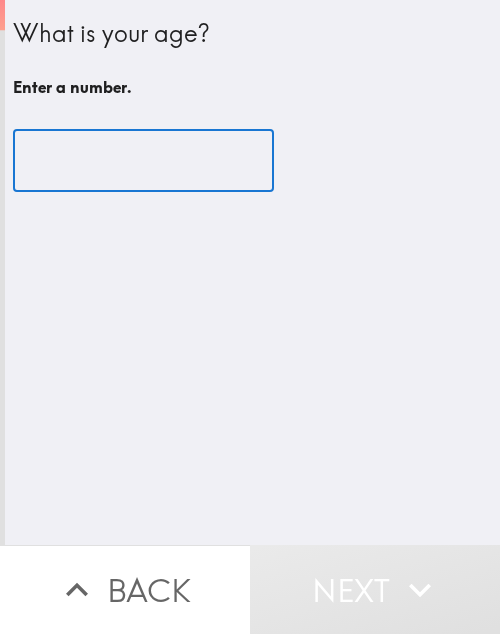 click at bounding box center [143, 161] 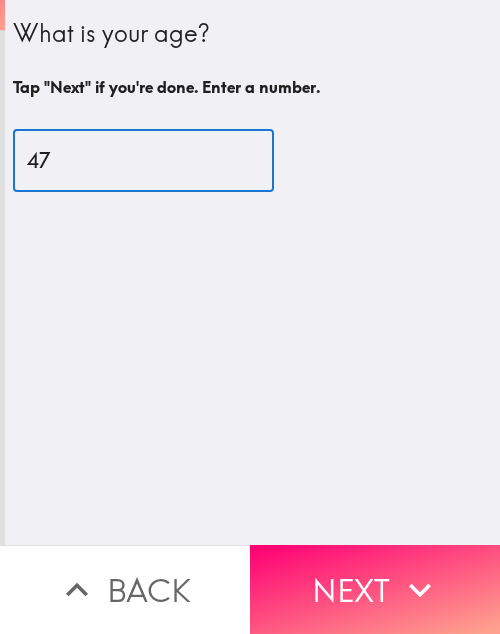 type on "47" 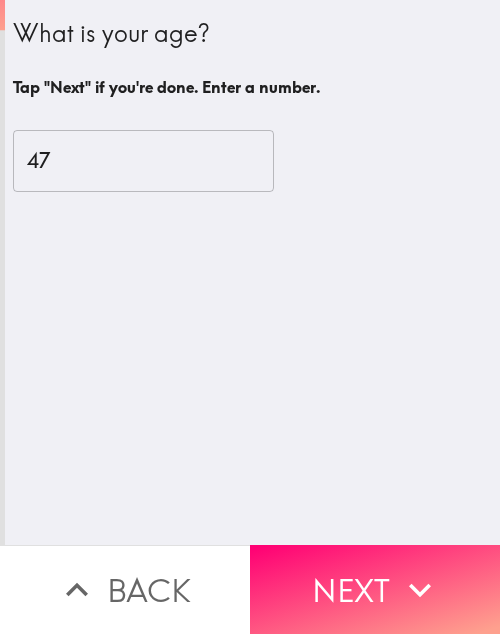 drag, startPoint x: 326, startPoint y: 559, endPoint x: 482, endPoint y: 560, distance: 156.0032 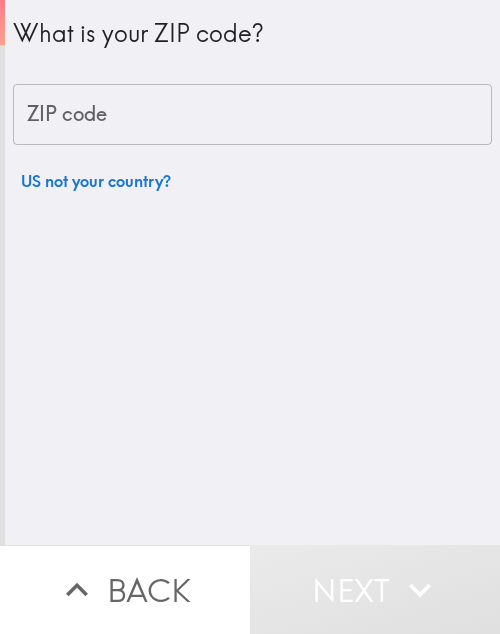 click on "What is your ZIP code? ZIP code ZIP code US not your country?" at bounding box center (252, 272) 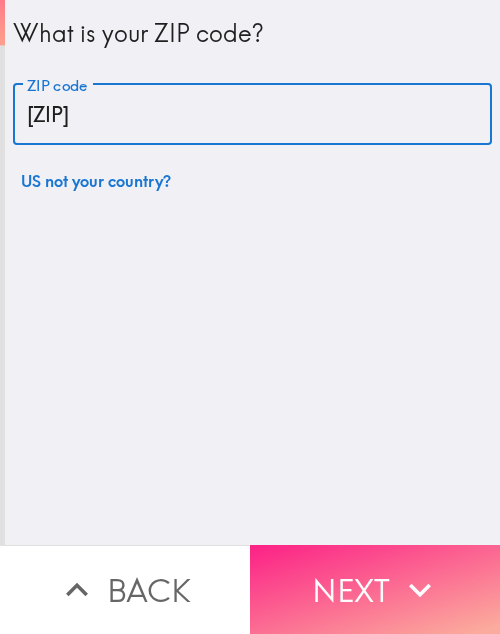 type on "32808" 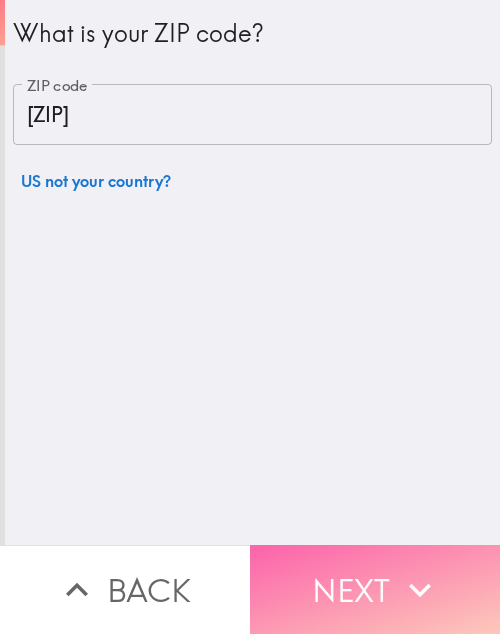 click on "Next" at bounding box center (375, 589) 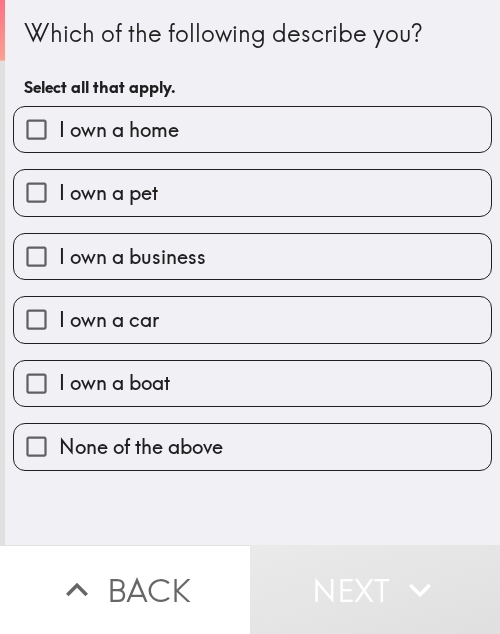 click on "Which of the following describe you? Select all that apply." at bounding box center [252, 61] 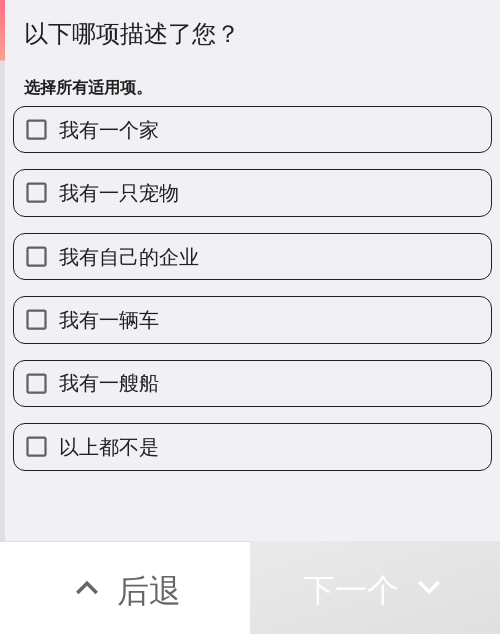 click on "我有自己的企业" at bounding box center [129, 256] 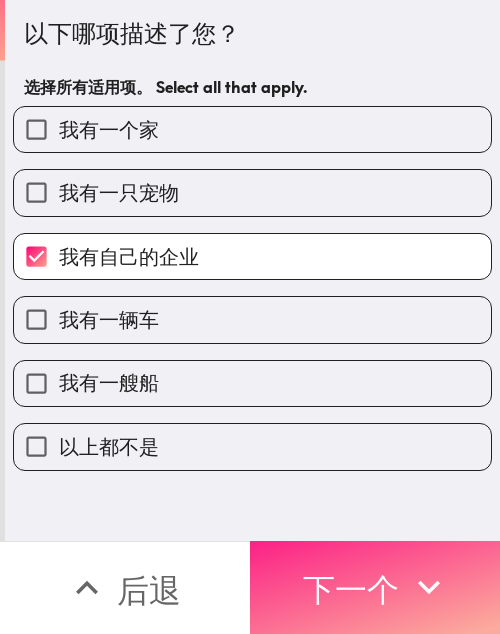 click on "下一个" at bounding box center [375, 587] 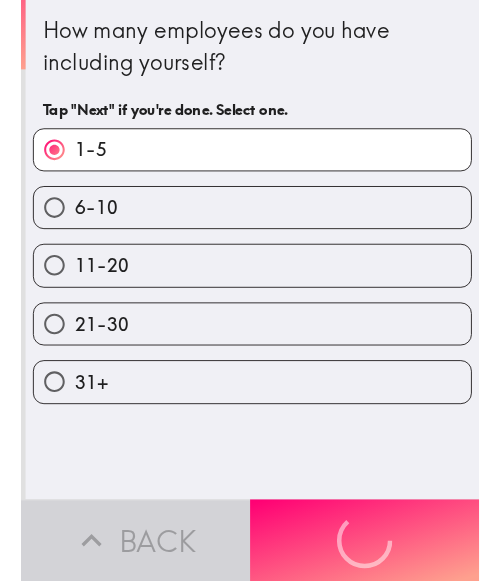 scroll, scrollTop: 0, scrollLeft: 0, axis: both 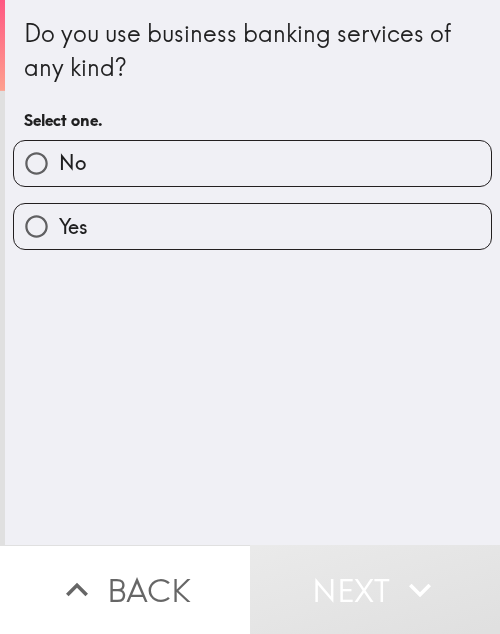 click on "Yes" at bounding box center (252, 226) 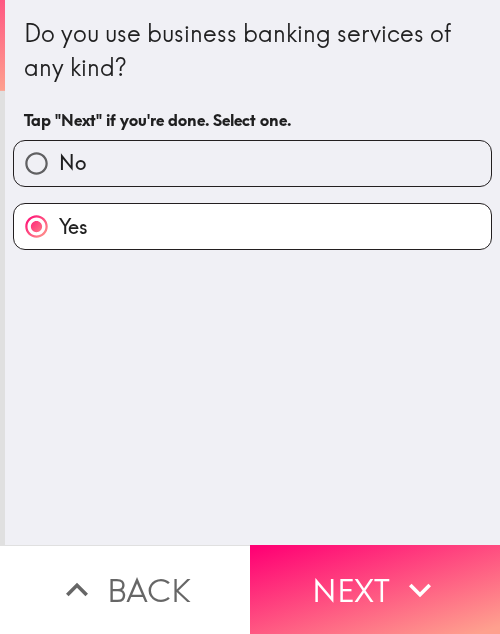 drag, startPoint x: 408, startPoint y: 567, endPoint x: 440, endPoint y: 566, distance: 32.01562 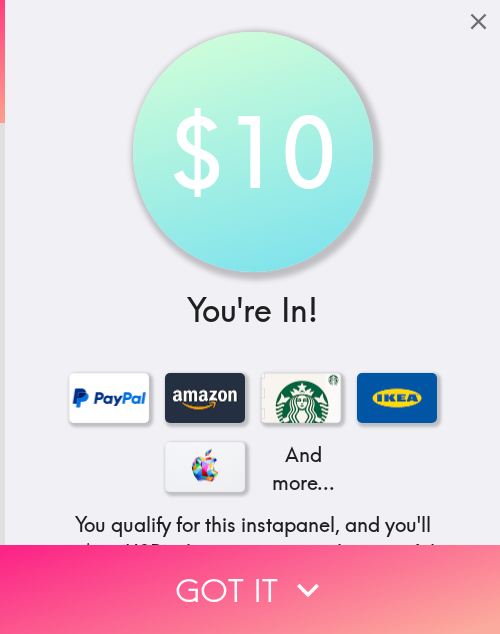 click on "Got it" at bounding box center [250, 589] 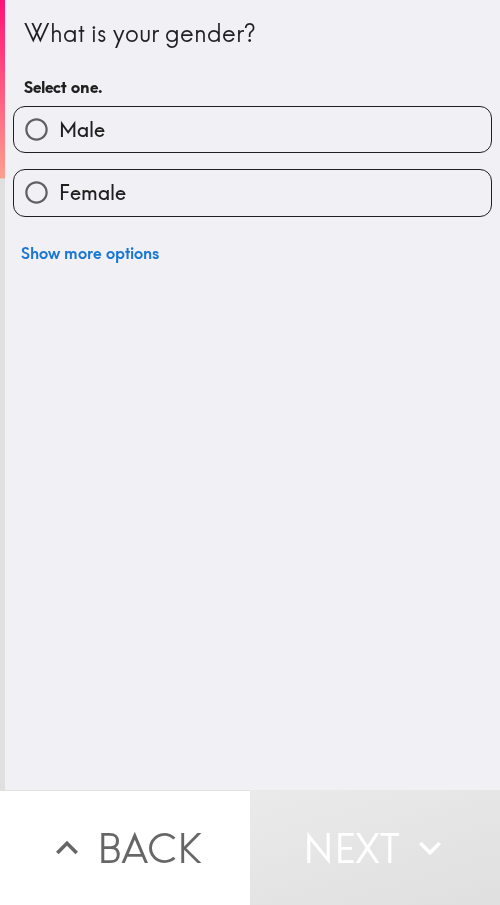 drag, startPoint x: 293, startPoint y: 540, endPoint x: 291, endPoint y: 514, distance: 26.076809 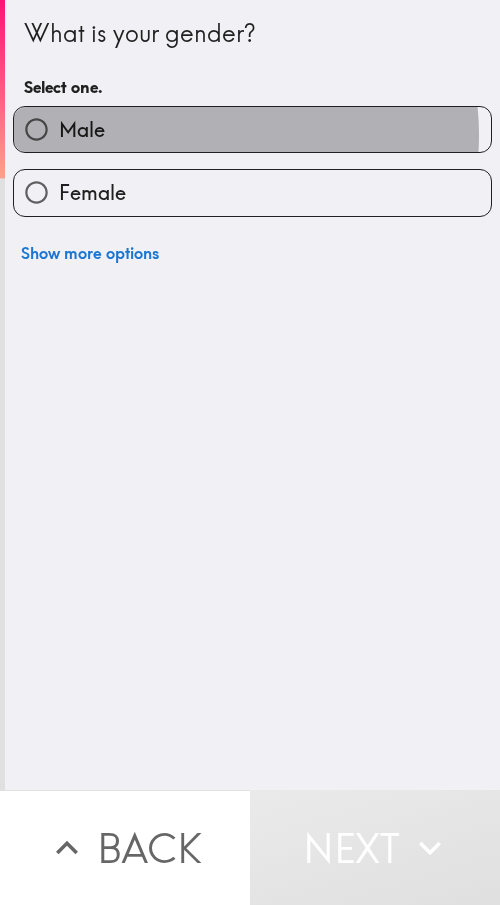 click on "Male" at bounding box center (252, 129) 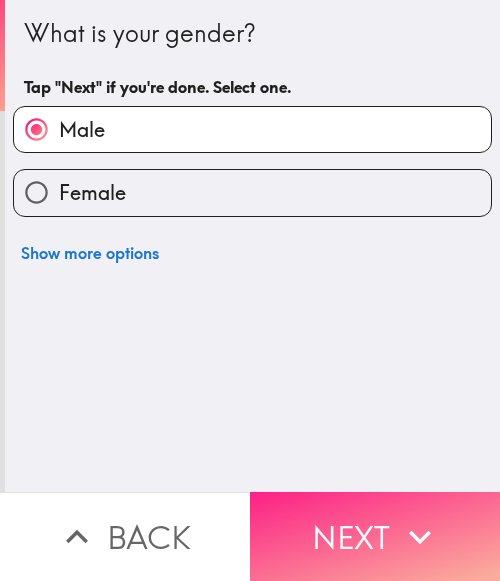 click on "Next" at bounding box center (375, 536) 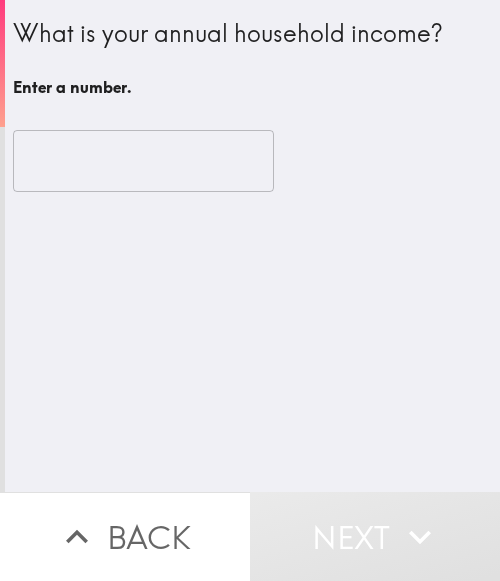 click at bounding box center [143, 161] 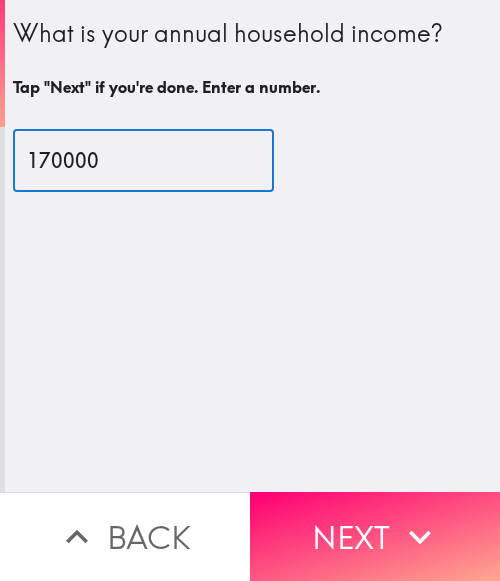 type on "170000" 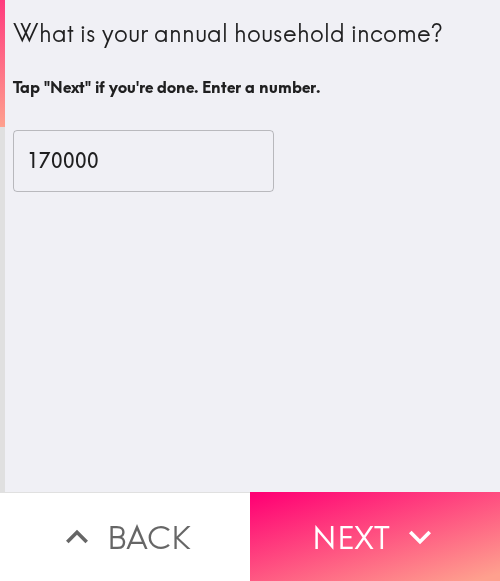 click on "What is your annual household income? Tap "Next" if you're done.   Enter a number. 170000 ​" at bounding box center [252, 246] 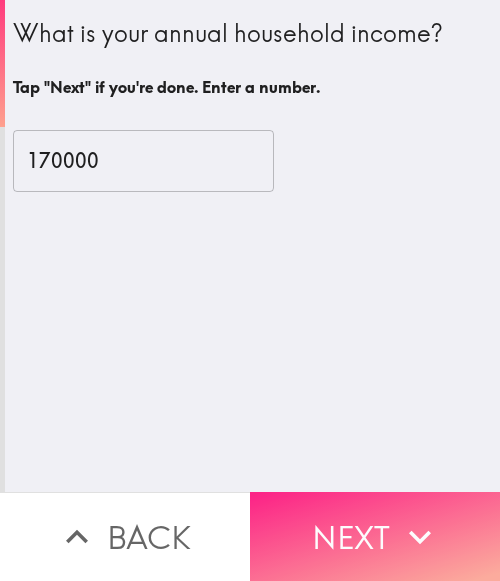 click on "Next" at bounding box center [375, 536] 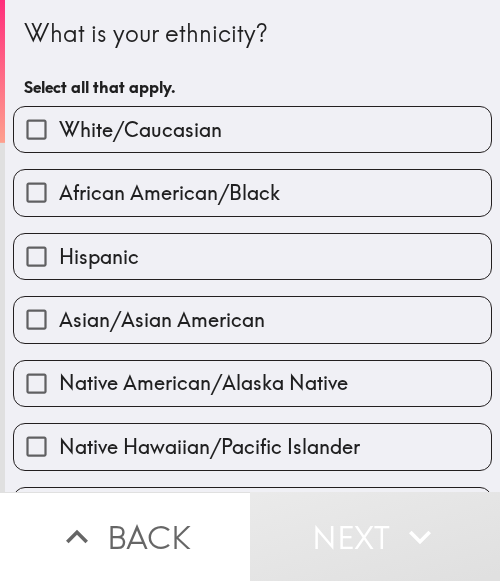 click on "White/Caucasian" at bounding box center [252, 129] 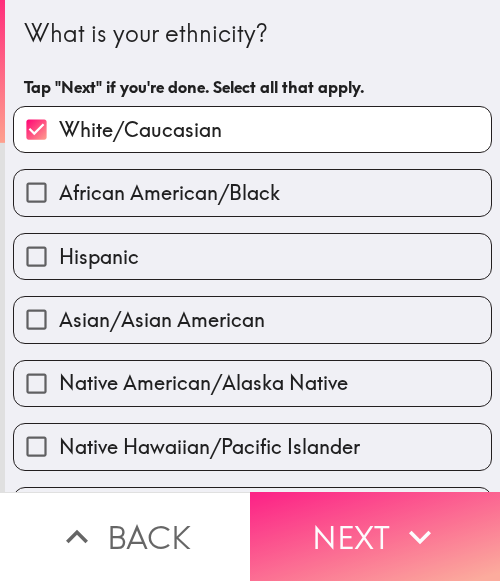 drag, startPoint x: 378, startPoint y: 511, endPoint x: 398, endPoint y: 511, distance: 20 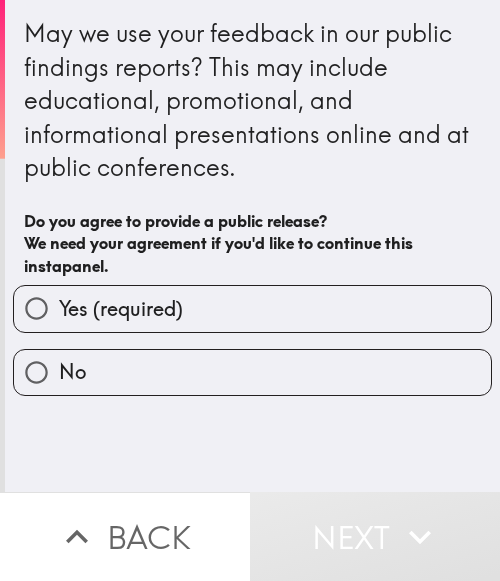 click on "Yes (required)" at bounding box center [252, 308] 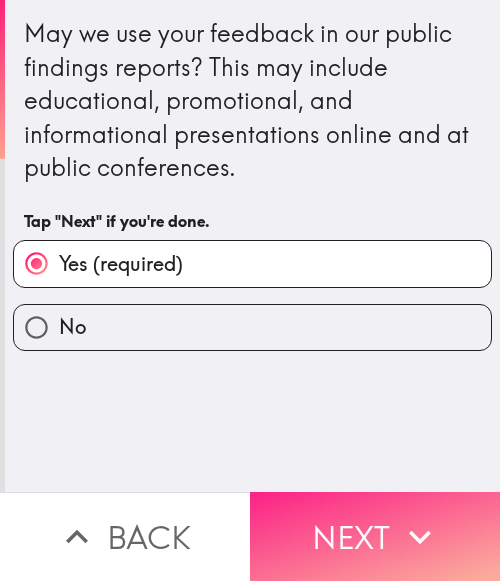click on "Next" at bounding box center [375, 536] 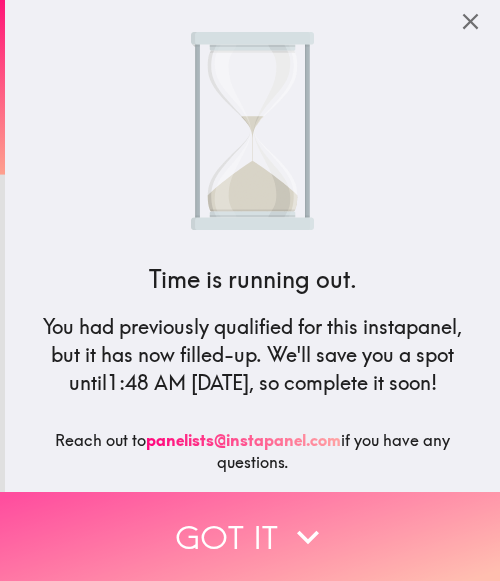 drag, startPoint x: 236, startPoint y: 535, endPoint x: 190, endPoint y: 524, distance: 47.296936 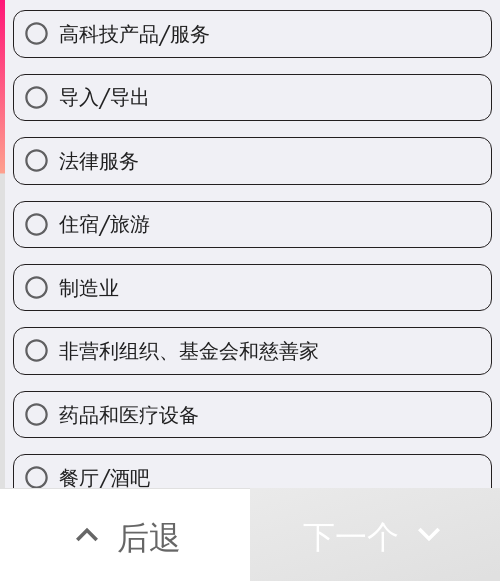 scroll, scrollTop: 885, scrollLeft: 0, axis: vertical 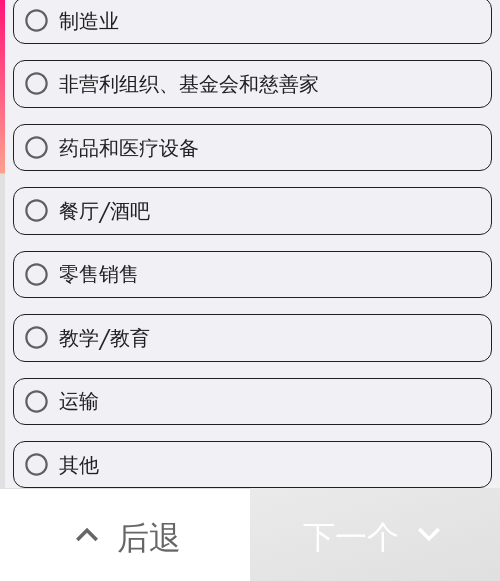 click on "运输" at bounding box center (252, 401) 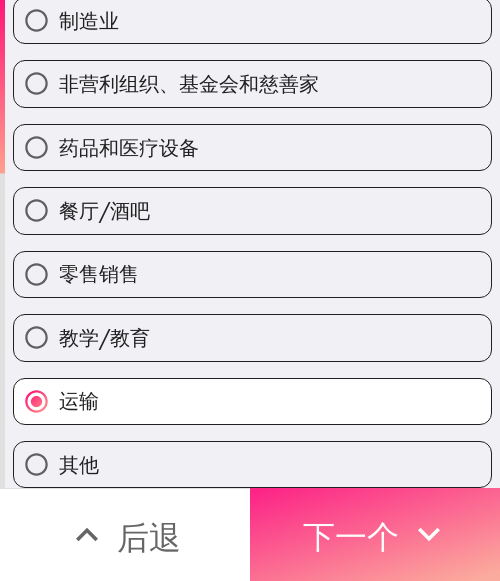click on "下一个" at bounding box center [375, 534] 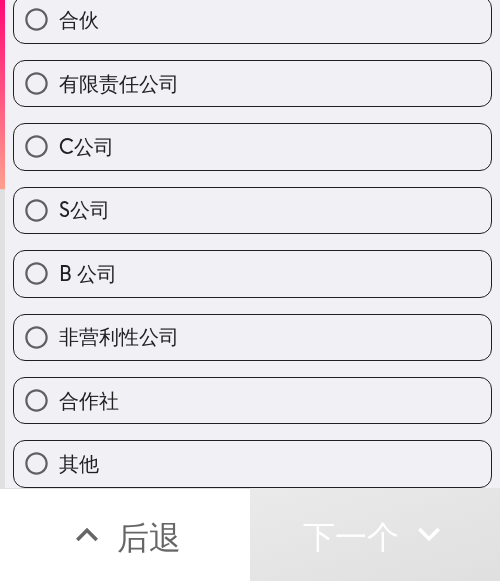 scroll, scrollTop: 187, scrollLeft: 0, axis: vertical 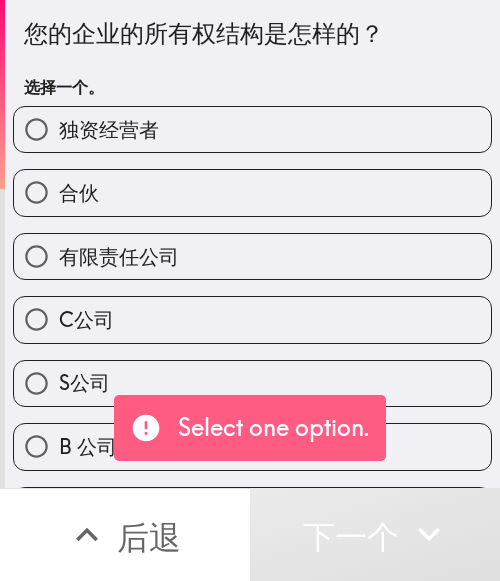 click on "合伙" at bounding box center (252, 192) 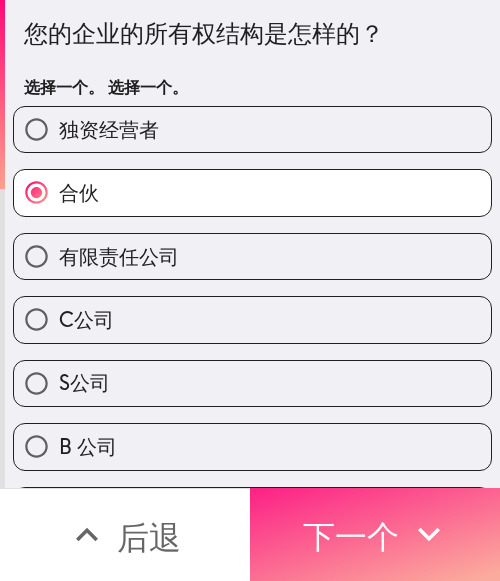 click 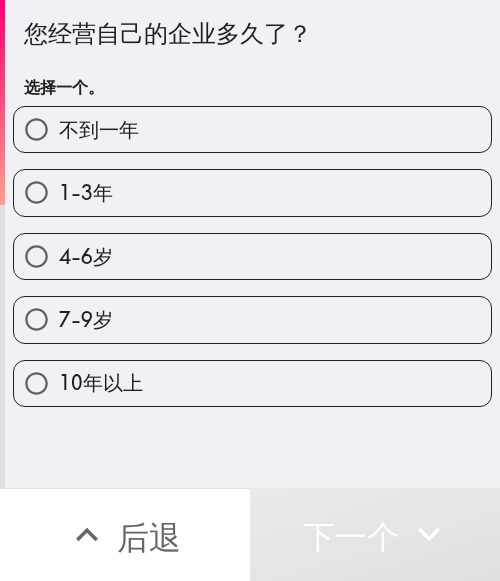 drag, startPoint x: 115, startPoint y: 257, endPoint x: 197, endPoint y: 240, distance: 83.74366 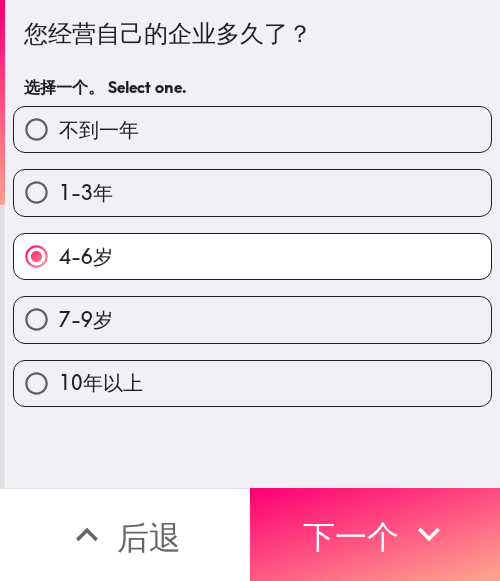 drag, startPoint x: 349, startPoint y: 499, endPoint x: 489, endPoint y: 499, distance: 140 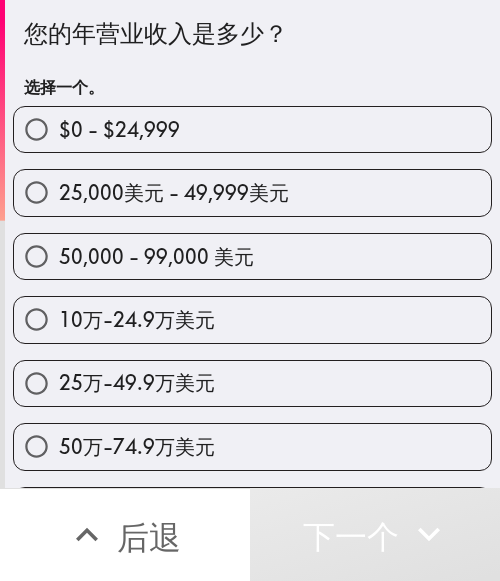 drag, startPoint x: 276, startPoint y: 322, endPoint x: 314, endPoint y: 329, distance: 38.63936 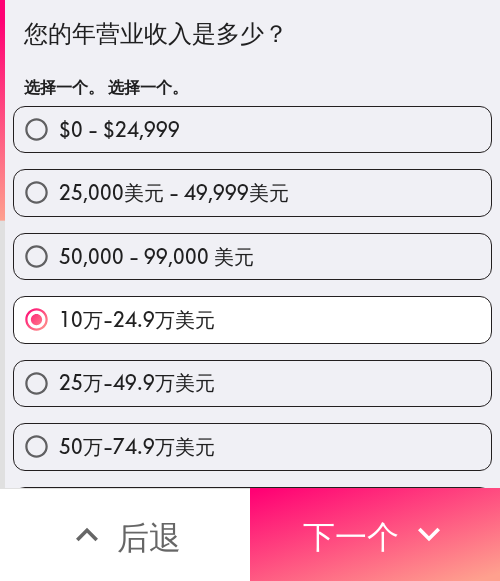 drag, startPoint x: 433, startPoint y: 512, endPoint x: 499, endPoint y: 512, distance: 66 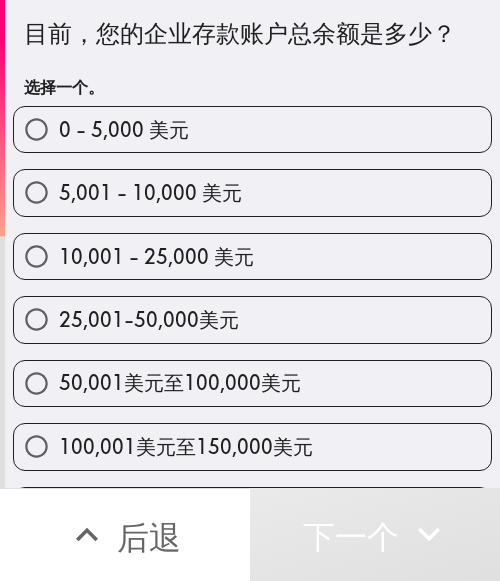 click on "10,001 - 25,000 美元" at bounding box center [156, 256] 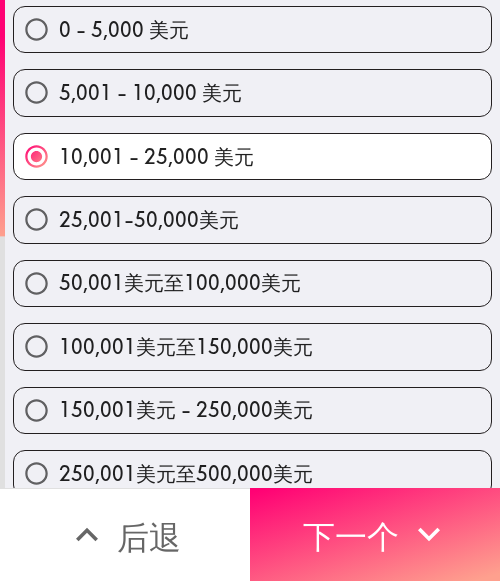 scroll, scrollTop: 251, scrollLeft: 0, axis: vertical 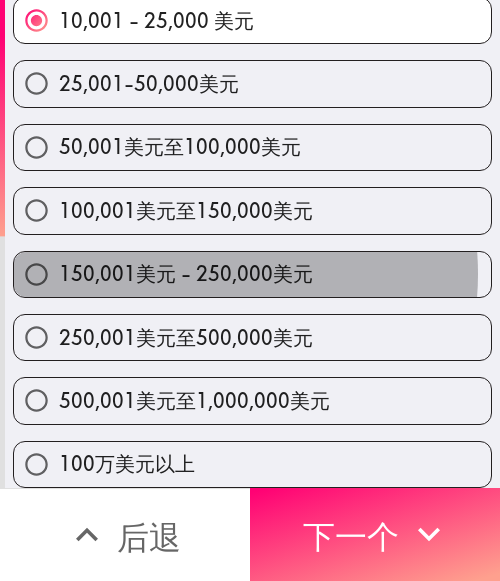 click on "150,001美元 - 250,000美元" at bounding box center [186, 273] 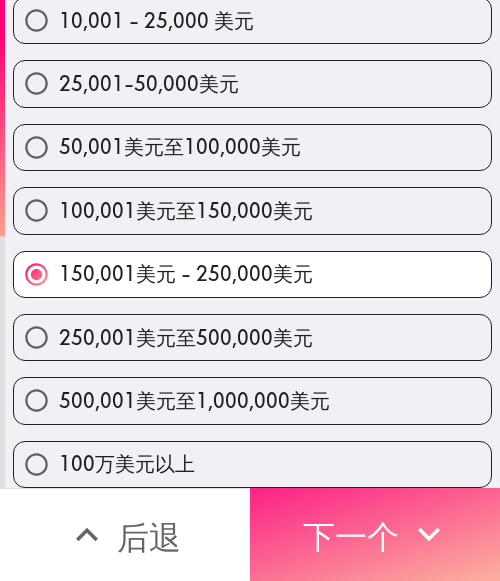 drag, startPoint x: 403, startPoint y: 516, endPoint x: 460, endPoint y: 515, distance: 57.00877 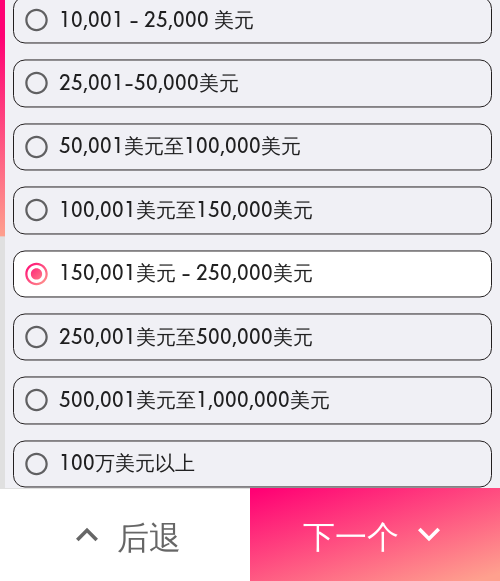 scroll, scrollTop: 30, scrollLeft: 0, axis: vertical 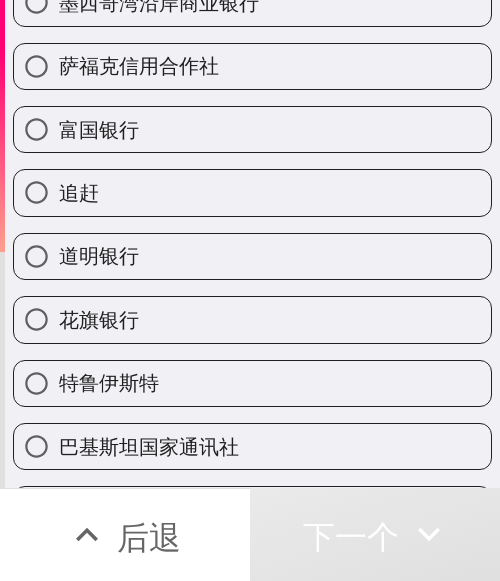 click on "花旗银行" at bounding box center [252, 319] 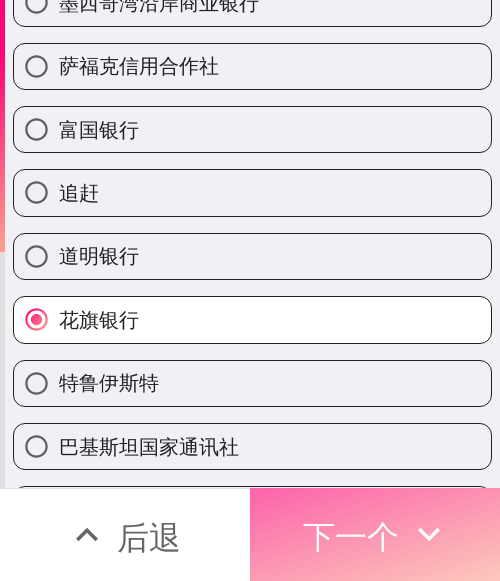 click on "下一个" at bounding box center (351, 537) 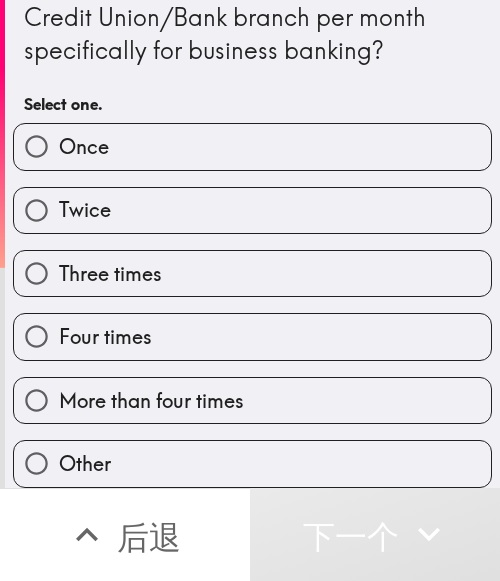 scroll, scrollTop: 36, scrollLeft: 0, axis: vertical 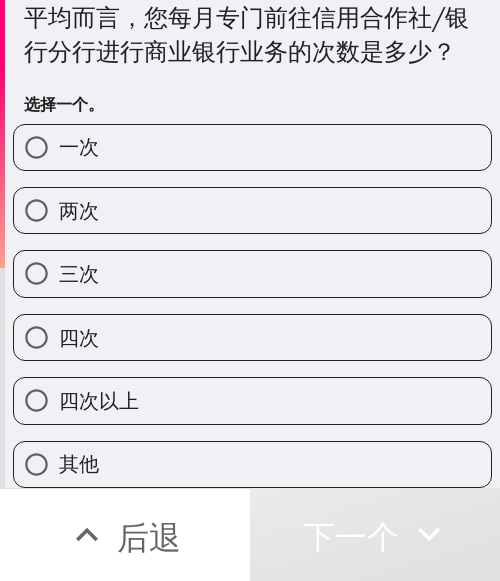 click on "四次" at bounding box center [252, 337] 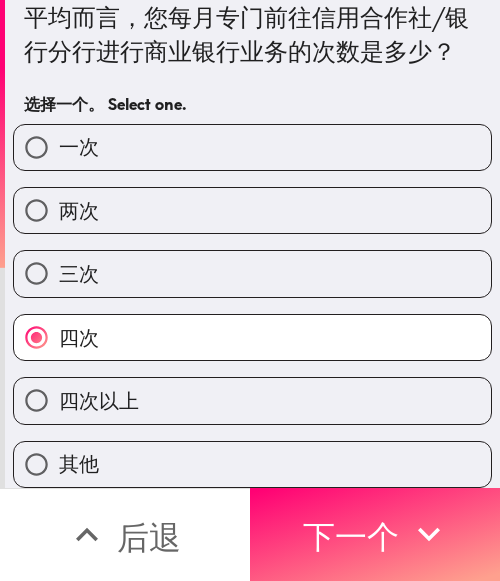 drag, startPoint x: 403, startPoint y: 513, endPoint x: 491, endPoint y: 513, distance: 88 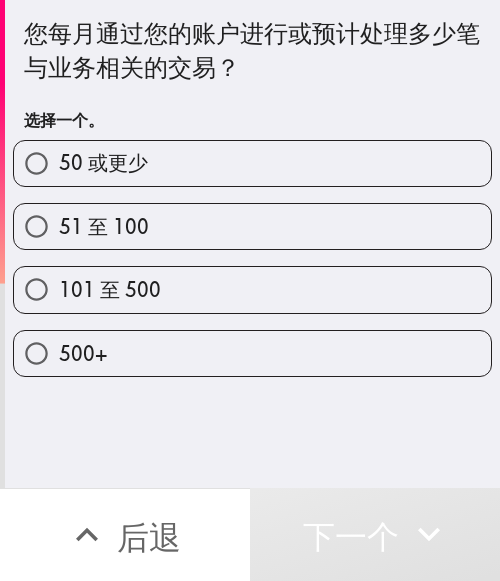 drag, startPoint x: 162, startPoint y: 424, endPoint x: 494, endPoint y: 441, distance: 332.43497 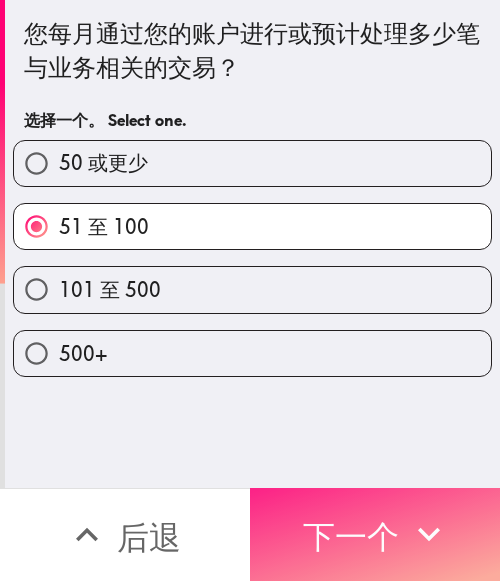 drag, startPoint x: 456, startPoint y: 497, endPoint x: 422, endPoint y: 503, distance: 34.525352 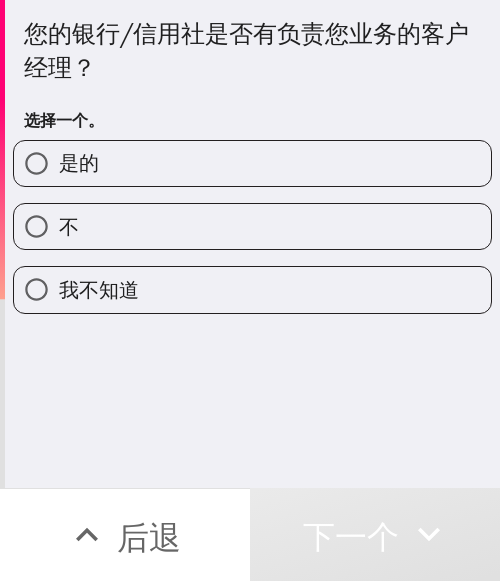 drag, startPoint x: 216, startPoint y: 168, endPoint x: 252, endPoint y: 167, distance: 36.013885 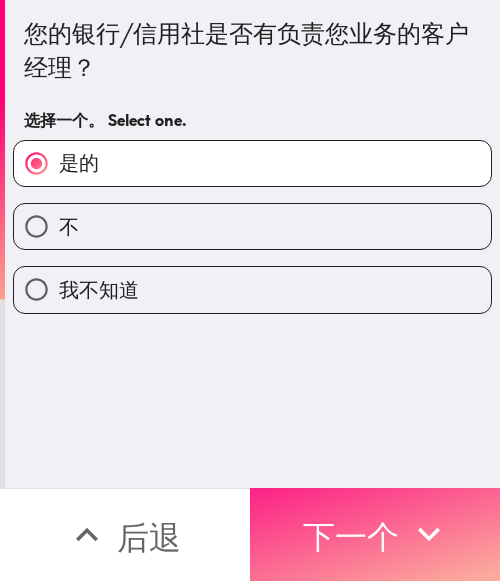 drag, startPoint x: 328, startPoint y: 512, endPoint x: 434, endPoint y: 523, distance: 106.56923 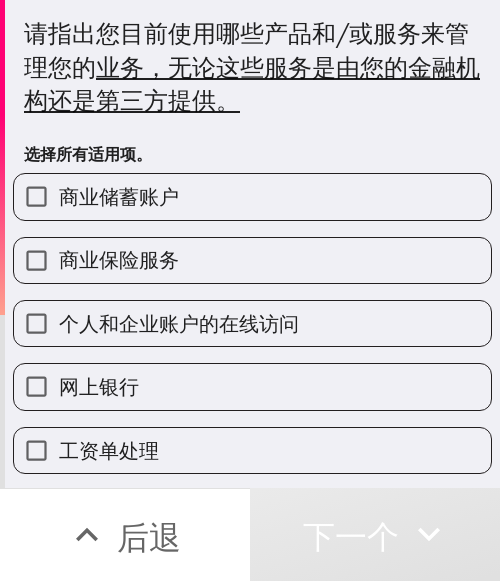 click on "商业保险服务" at bounding box center (252, 260) 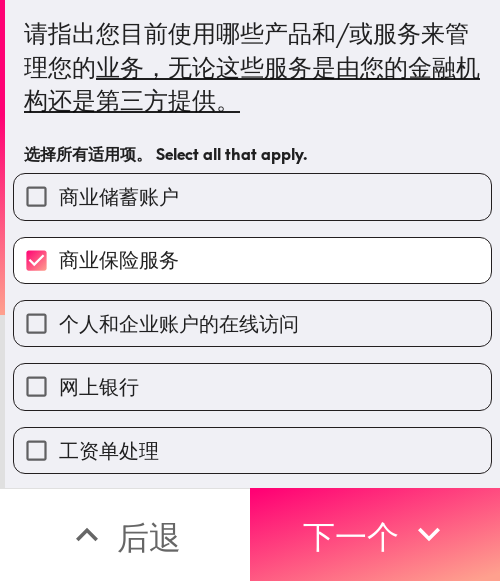 click on "个人和企业账户的在线访问" at bounding box center [179, 323] 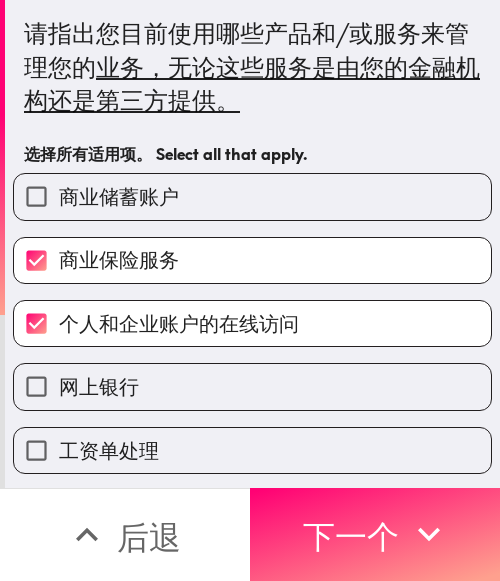 click on "网上银行" at bounding box center (252, 386) 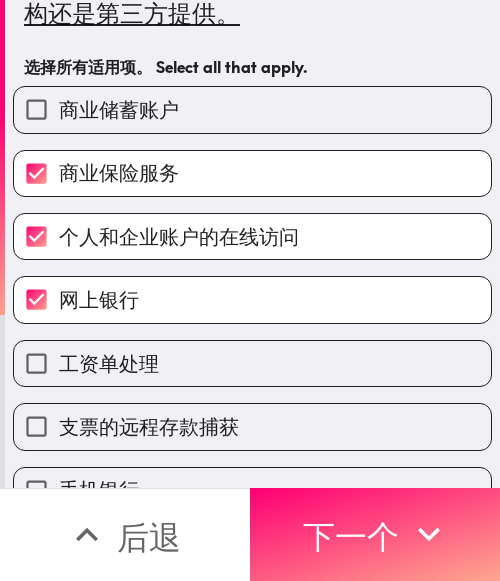 scroll, scrollTop: 200, scrollLeft: 0, axis: vertical 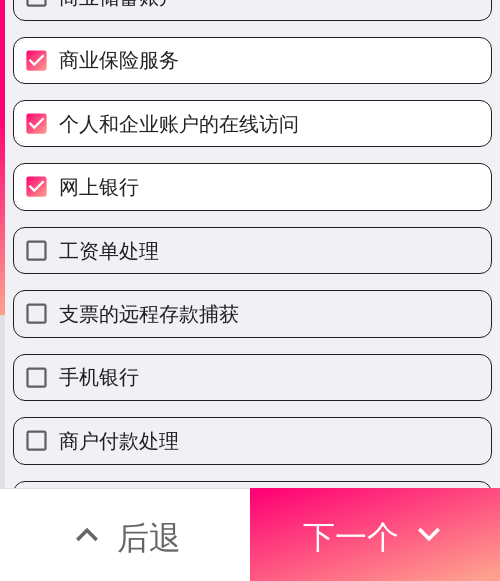 click on "支票的远程存款捕获" at bounding box center [244, 305] 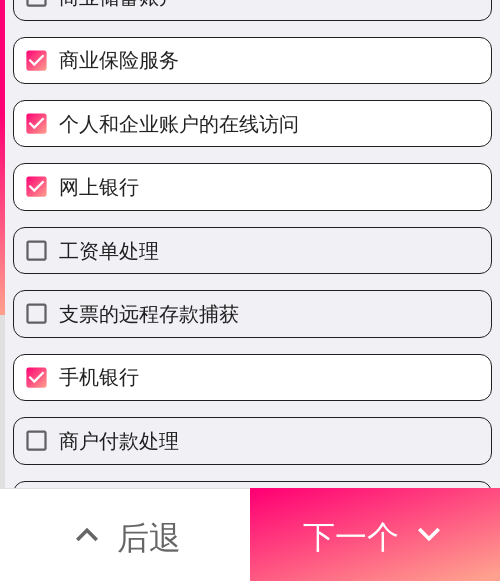 click on "支票的远程存款捕获" at bounding box center (244, 305) 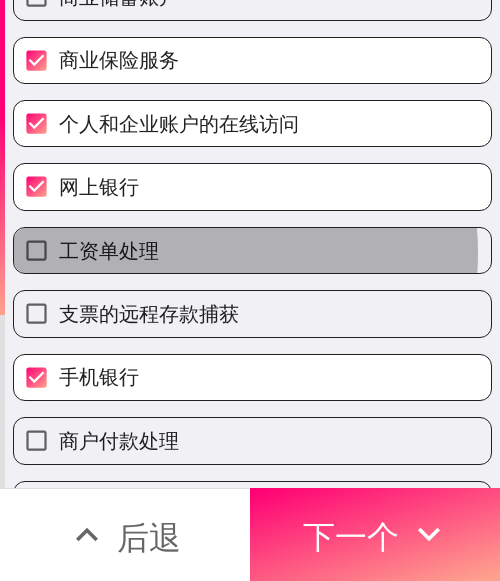 click on "工资单处理" at bounding box center [252, 250] 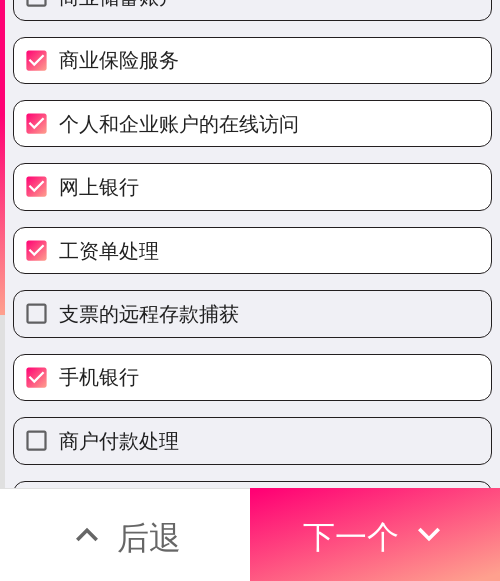 click on "支票的远程存款捕获" at bounding box center [149, 313] 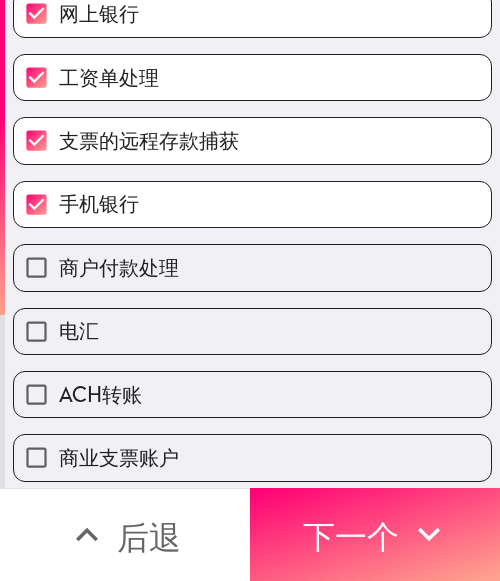 scroll, scrollTop: 699, scrollLeft: 0, axis: vertical 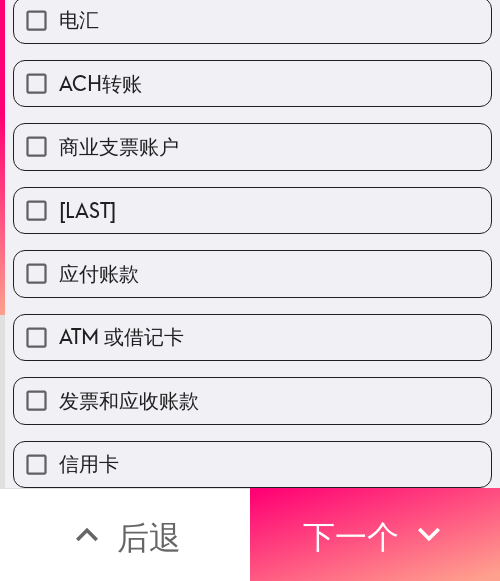 click on "发票和应收账款" at bounding box center [244, 392] 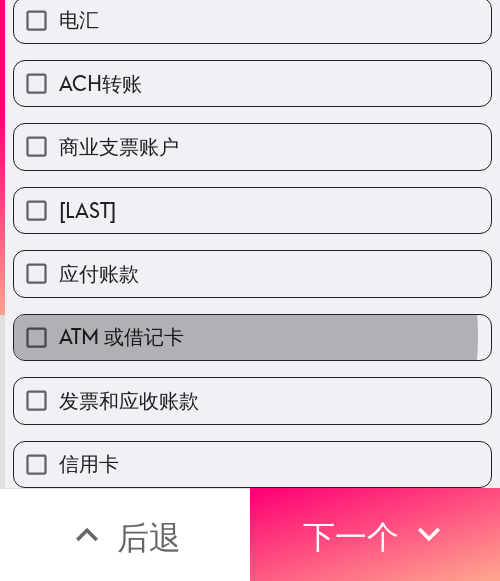 click on "ATM 或借记卡" at bounding box center (252, 337) 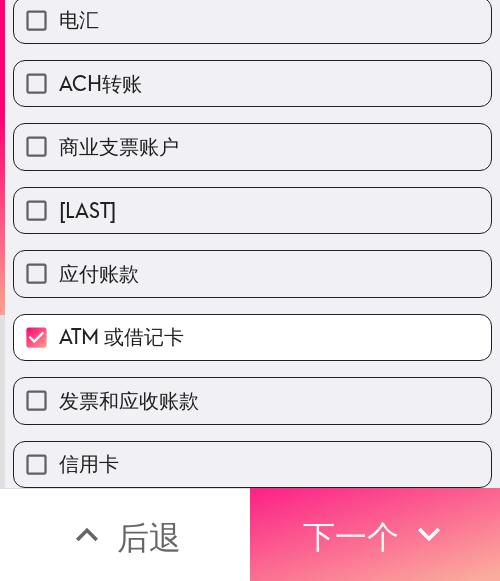 drag, startPoint x: 334, startPoint y: 510, endPoint x: 371, endPoint y: 496, distance: 39.56008 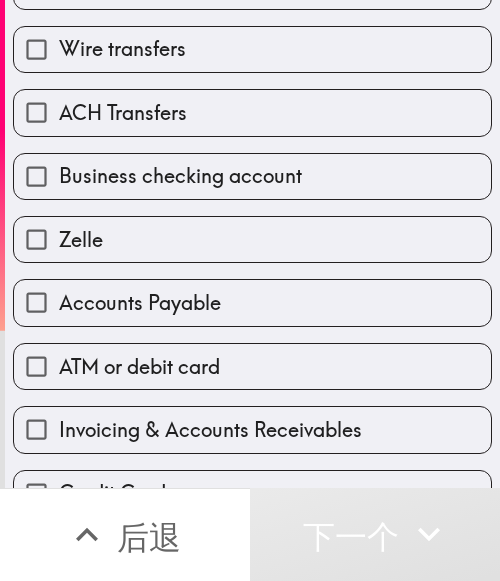 scroll, scrollTop: 622, scrollLeft: 0, axis: vertical 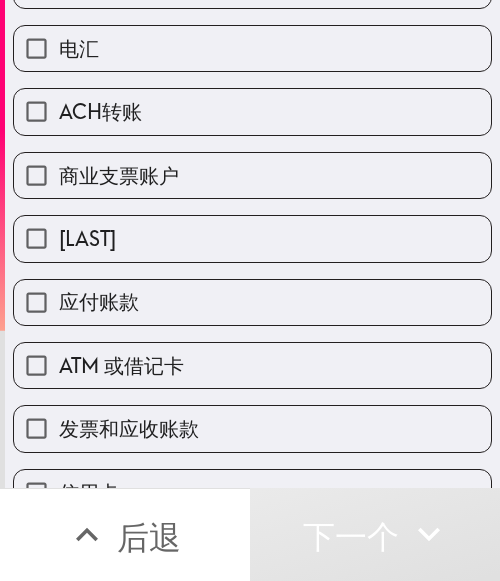 click on "泽勒" at bounding box center [252, 238] 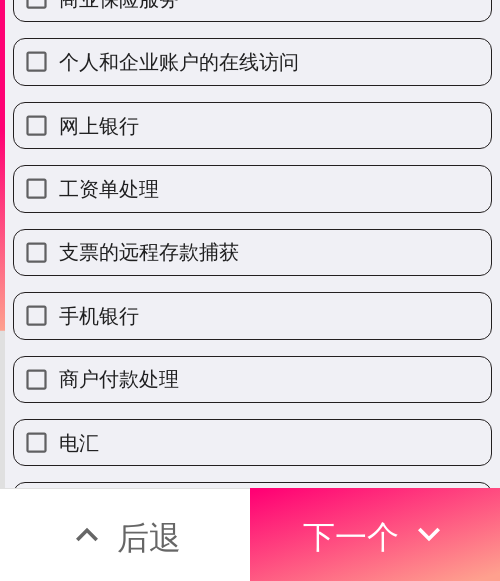scroll, scrollTop: 222, scrollLeft: 0, axis: vertical 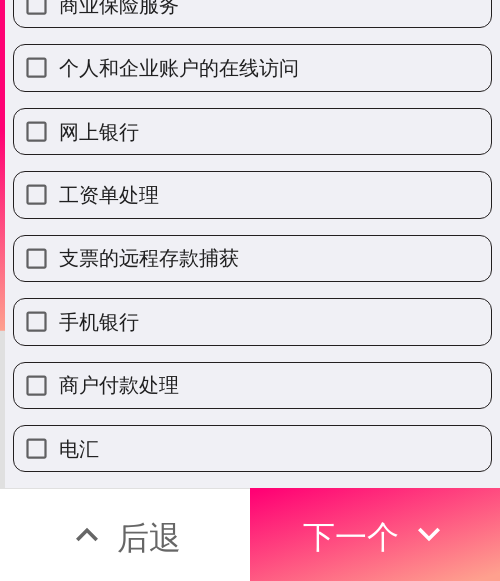 click on "工资单处理" at bounding box center (252, 194) 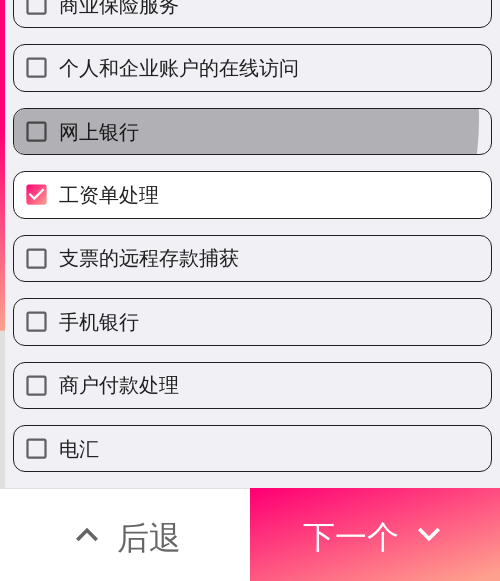 click on "网上银行" at bounding box center (252, 131) 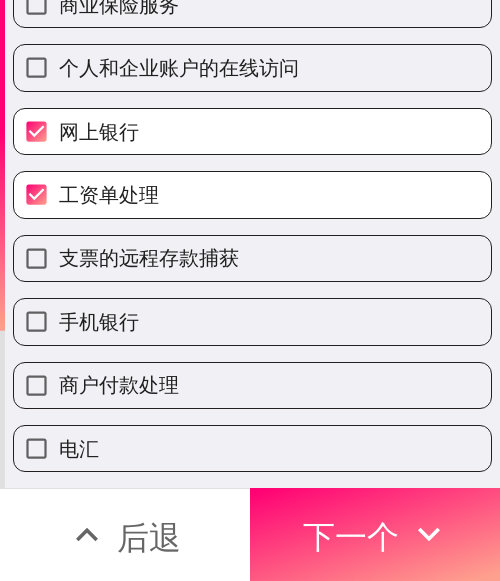 scroll, scrollTop: 0, scrollLeft: 0, axis: both 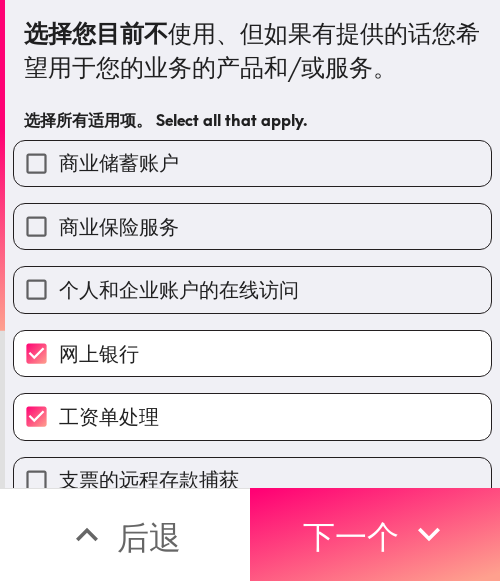 click on "商业保险服务" at bounding box center [244, 218] 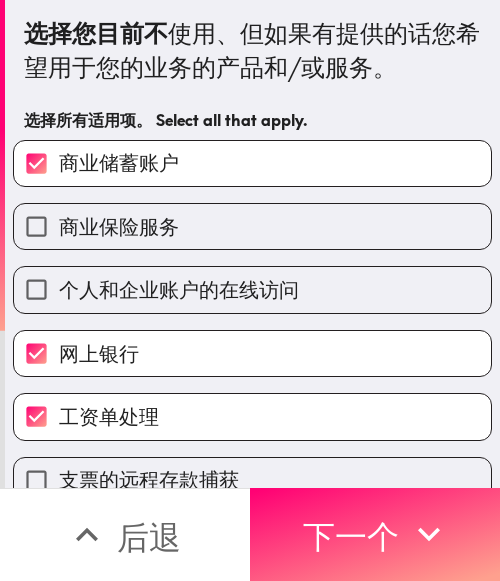 click on "商业保险服务" at bounding box center (252, 226) 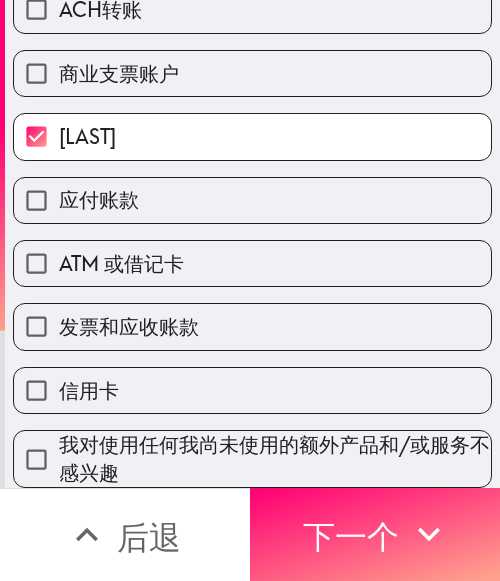 scroll, scrollTop: 739, scrollLeft: 0, axis: vertical 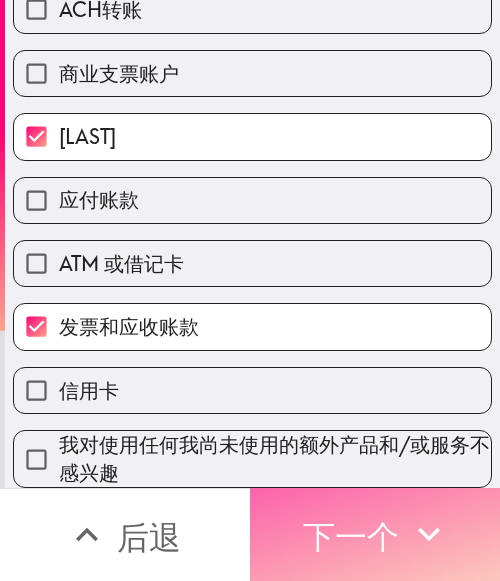 click on "下一个" at bounding box center (351, 534) 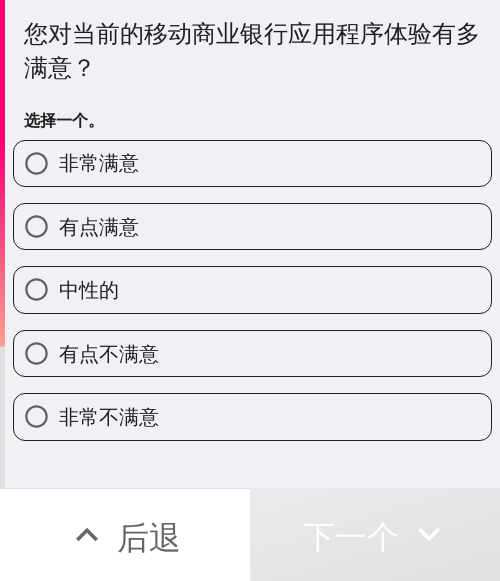 scroll, scrollTop: 0, scrollLeft: 0, axis: both 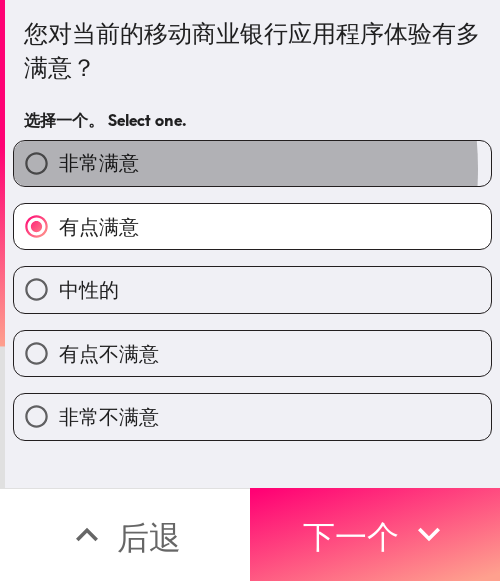 click on "非常满意" at bounding box center [252, 163] 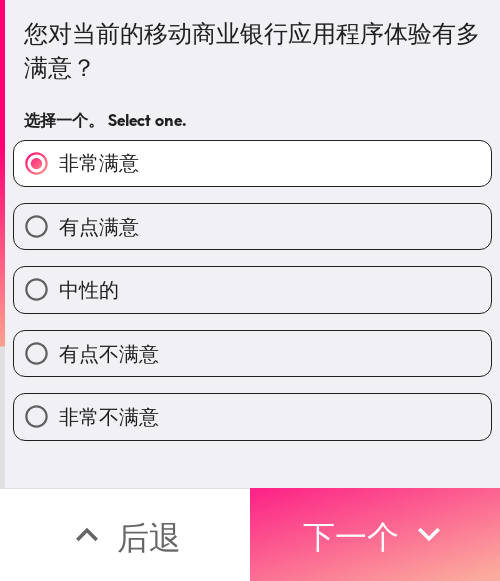 click on "下一个" at bounding box center [351, 537] 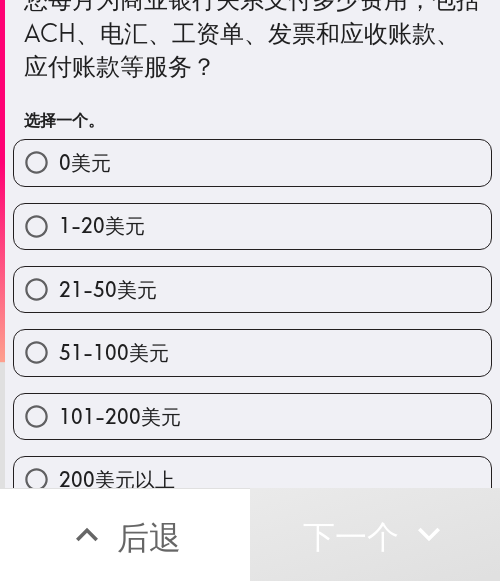 scroll, scrollTop: 65, scrollLeft: 0, axis: vertical 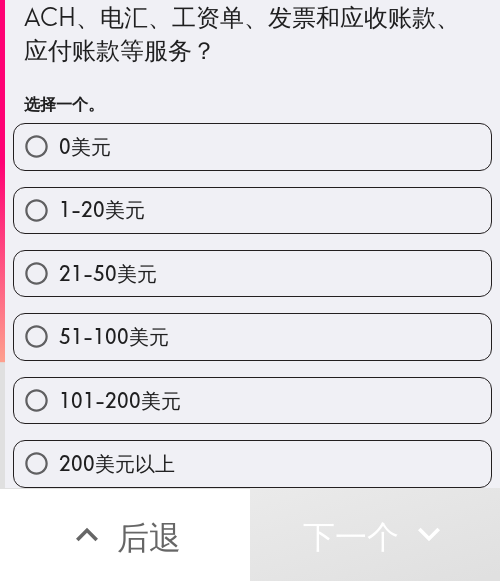 drag, startPoint x: 168, startPoint y: 318, endPoint x: 450, endPoint y: 318, distance: 282 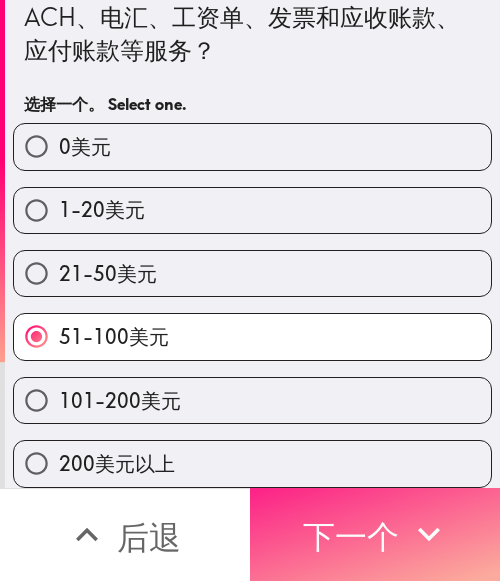 drag, startPoint x: 374, startPoint y: 516, endPoint x: 399, endPoint y: 516, distance: 25 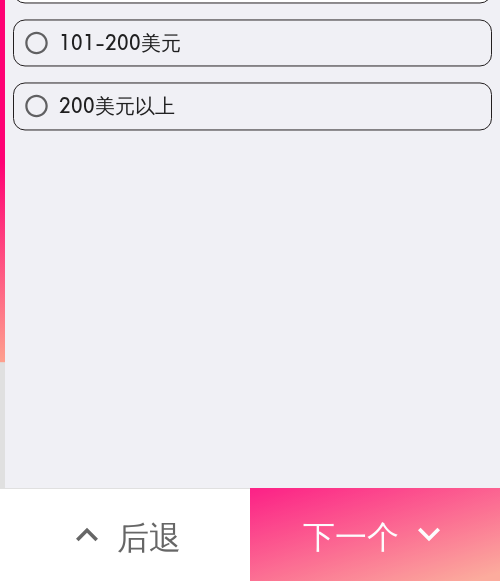 scroll, scrollTop: 0, scrollLeft: 0, axis: both 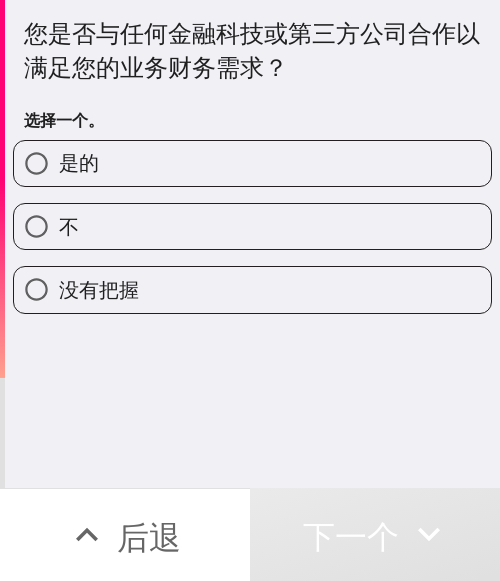 click on "是的" at bounding box center [252, 163] 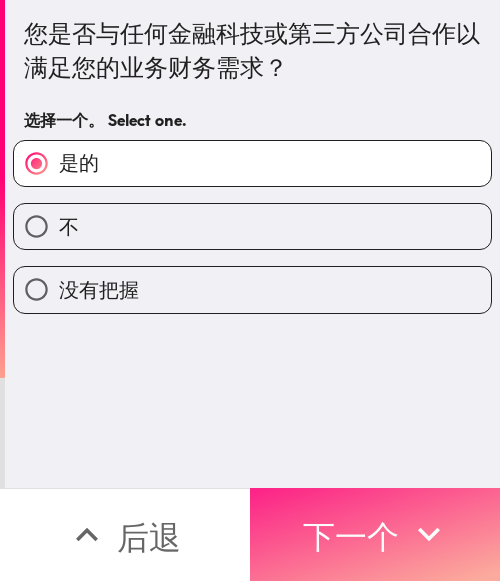 click on "下一个" at bounding box center (351, 537) 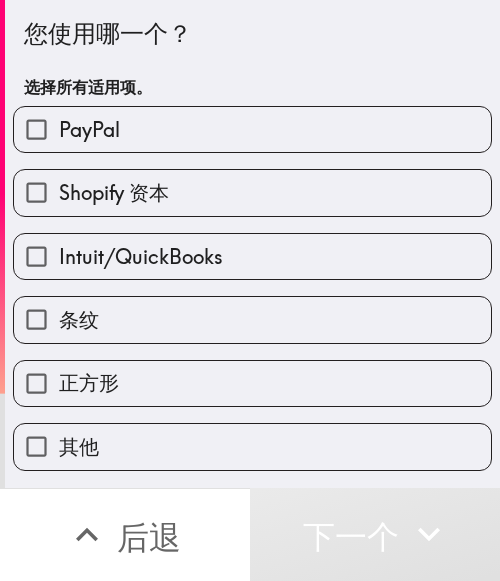 drag, startPoint x: 107, startPoint y: 268, endPoint x: 119, endPoint y: 274, distance: 13.416408 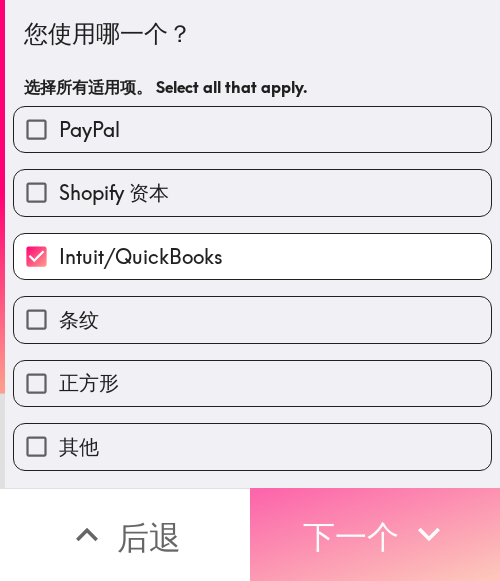 click on "下一个" at bounding box center [351, 537] 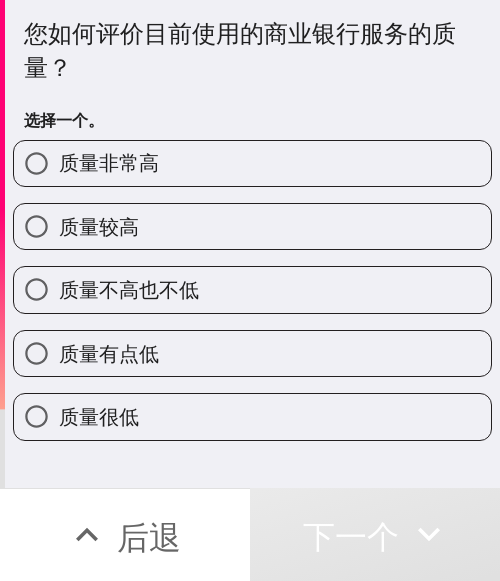 drag, startPoint x: 144, startPoint y: 170, endPoint x: 232, endPoint y: 196, distance: 91.76056 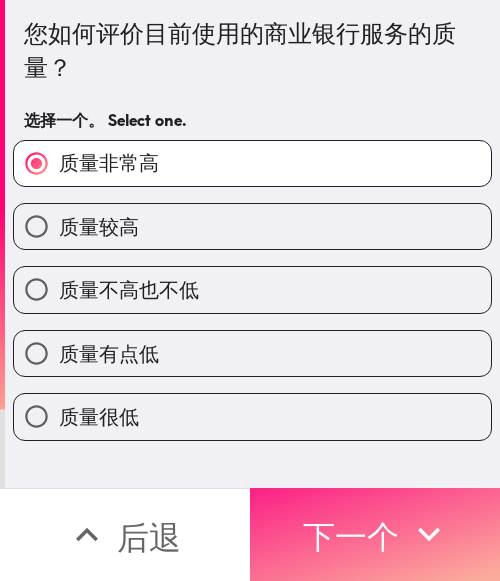 drag, startPoint x: 372, startPoint y: 513, endPoint x: 471, endPoint y: 520, distance: 99.24717 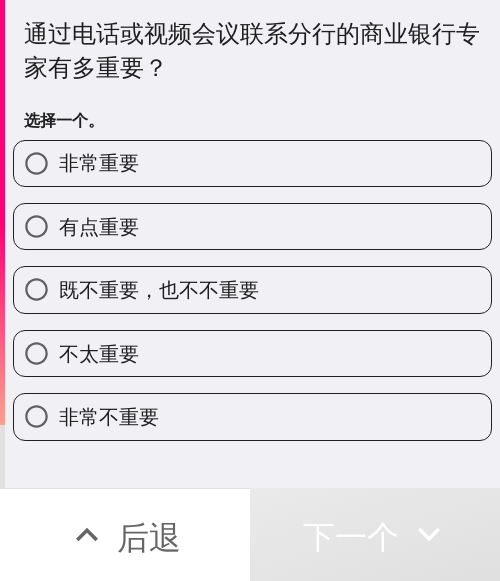 click on "有点重要" at bounding box center [252, 226] 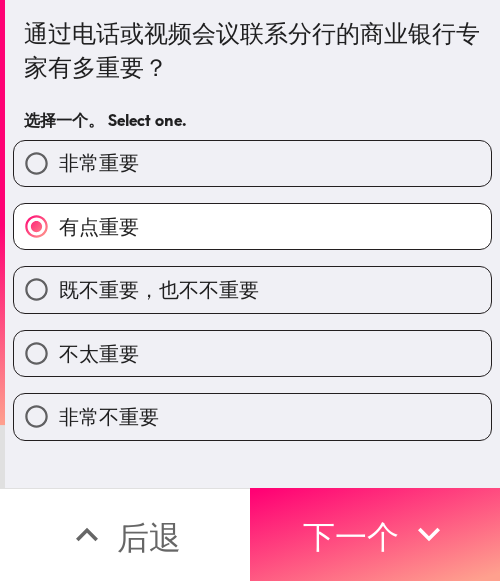 drag, startPoint x: 403, startPoint y: 516, endPoint x: 490, endPoint y: 520, distance: 87.0919 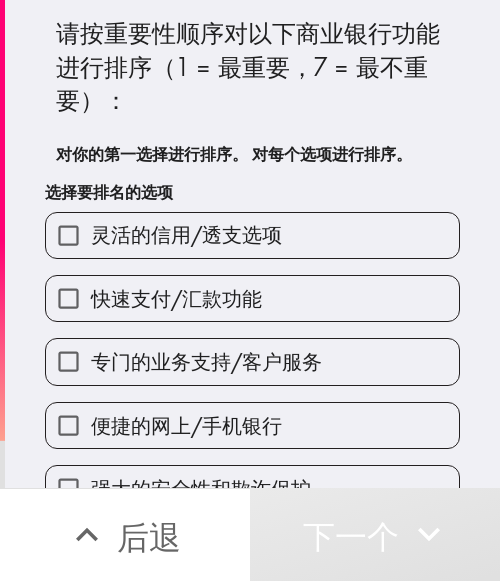 click on "灵活的信用/透支选项" at bounding box center (186, 234) 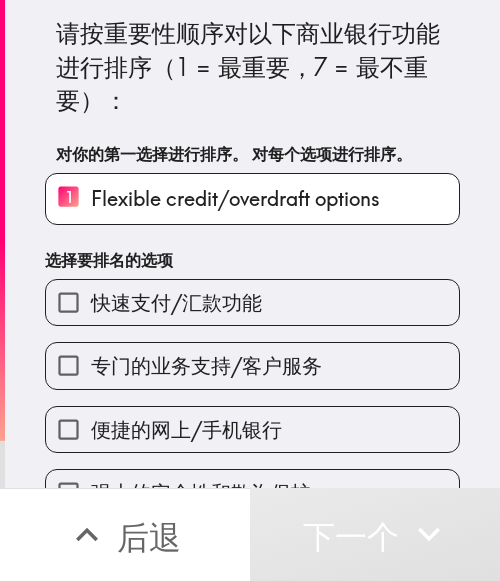 click on "快速支付/汇款功能" at bounding box center (176, 302) 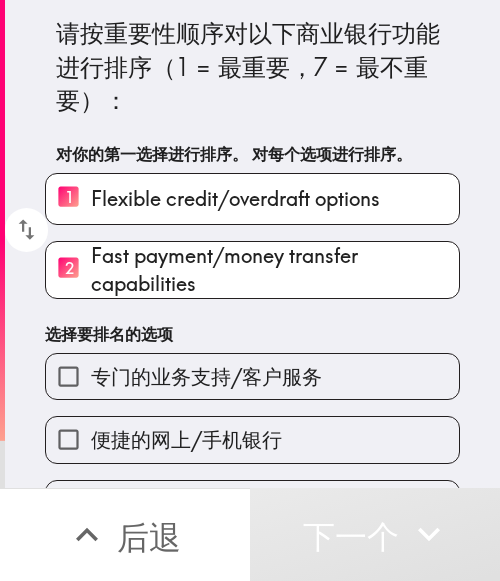 click on "便捷的网上/手机银行" at bounding box center (244, 431) 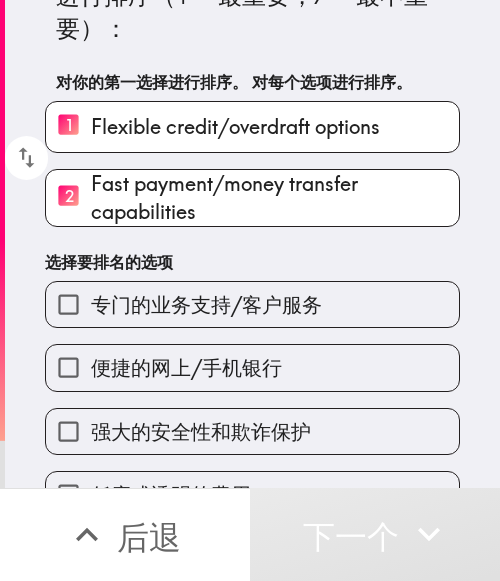 scroll, scrollTop: 181, scrollLeft: 0, axis: vertical 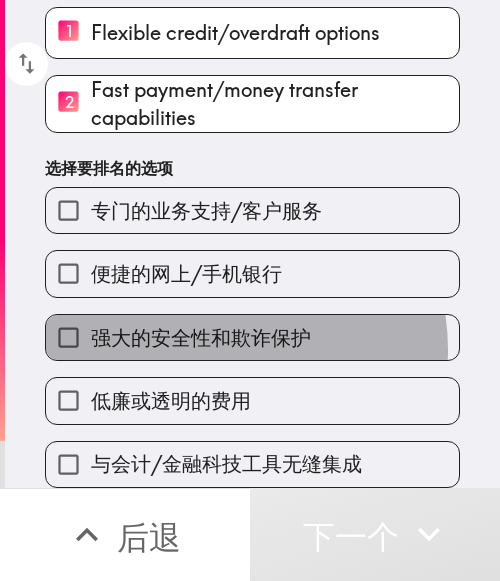 click on "强大的安全性和欺诈保护" at bounding box center [201, 337] 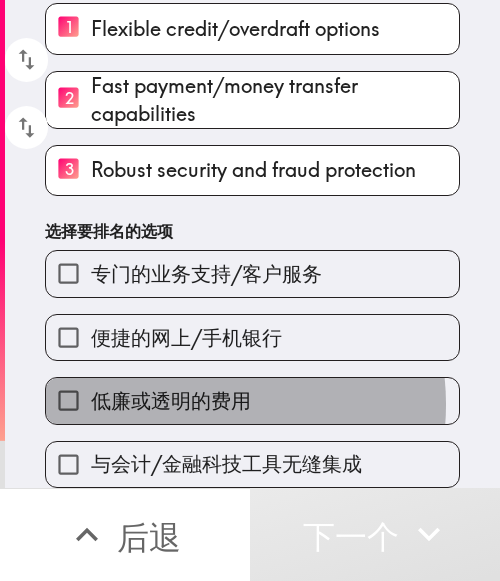 click on "低廉或透明的费用" at bounding box center (171, 400) 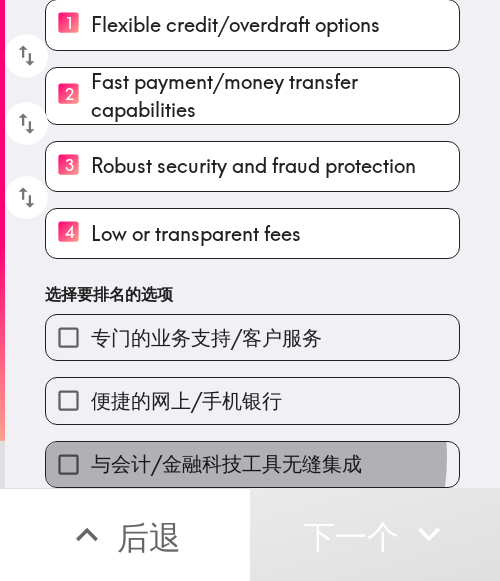 click on "与会计/金融科技工具无缝集成" at bounding box center (226, 463) 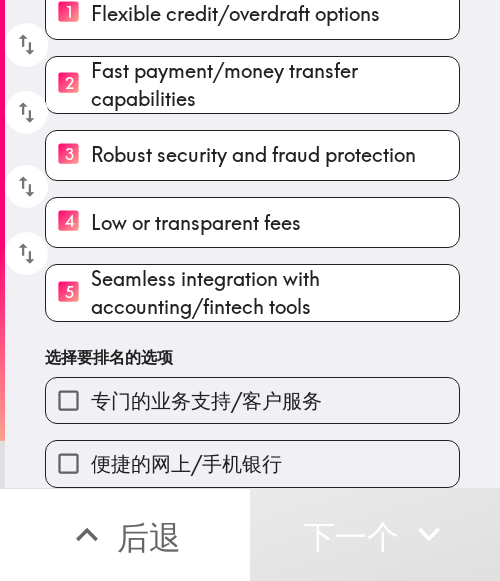 click on "专门的业务支持/客户服务" at bounding box center [206, 400] 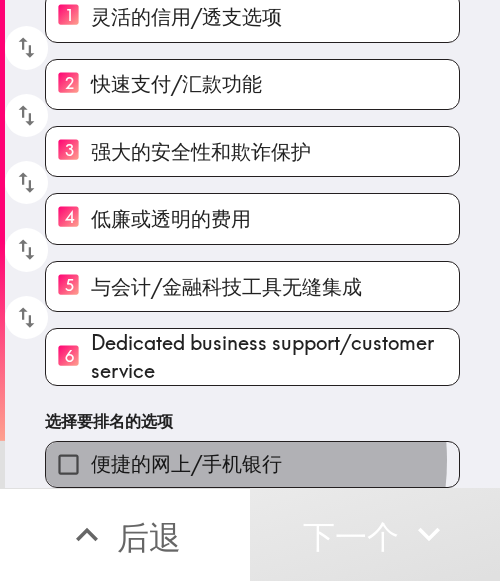click on "便捷的网上/手机银行" at bounding box center (186, 463) 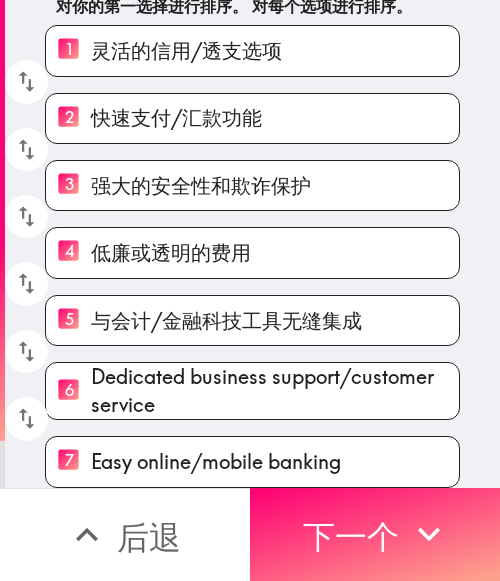 scroll, scrollTop: 156, scrollLeft: 0, axis: vertical 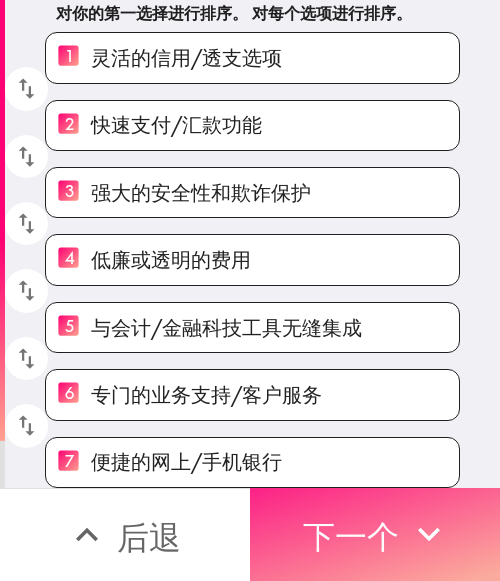 drag, startPoint x: 355, startPoint y: 506, endPoint x: 386, endPoint y: 512, distance: 31.575306 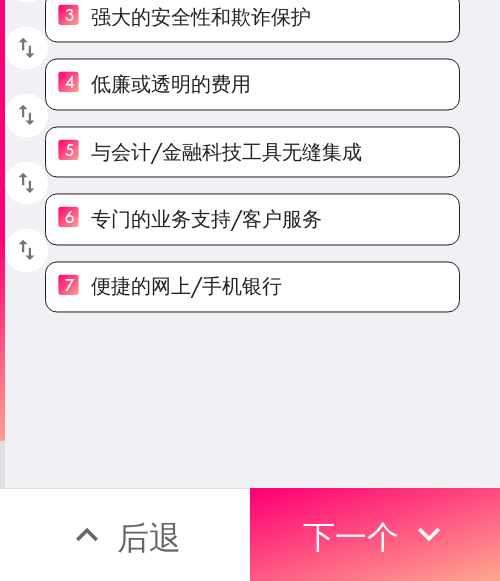 scroll, scrollTop: 0, scrollLeft: 0, axis: both 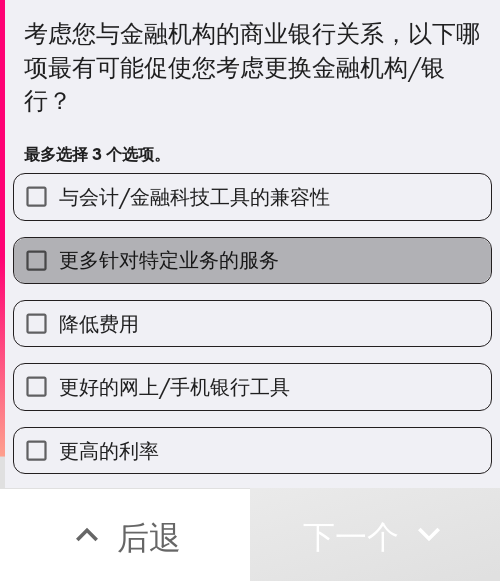 click on "更多针对特定业务的服务" at bounding box center [252, 260] 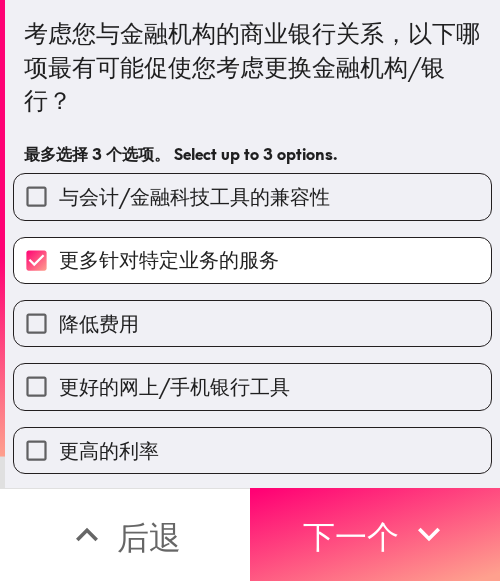 click on "降低费用" at bounding box center (252, 323) 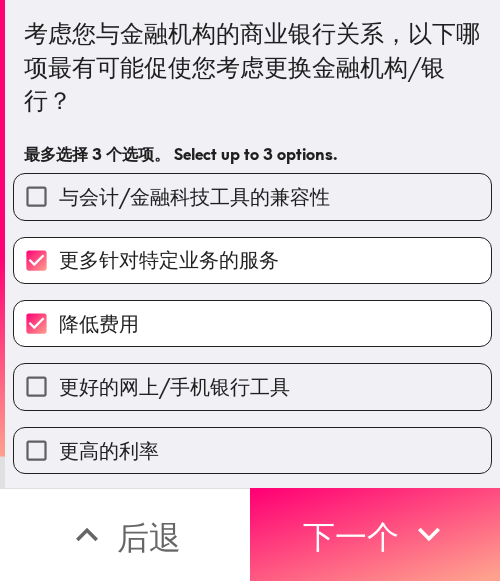 click on "更好的网上/手机银行工具" at bounding box center [174, 386] 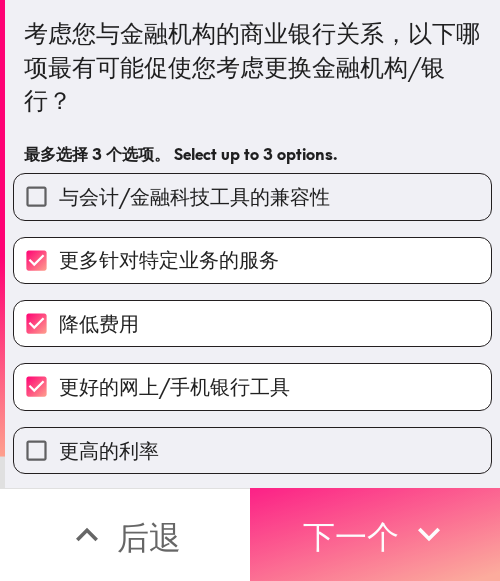 click on "下一个" at bounding box center [351, 534] 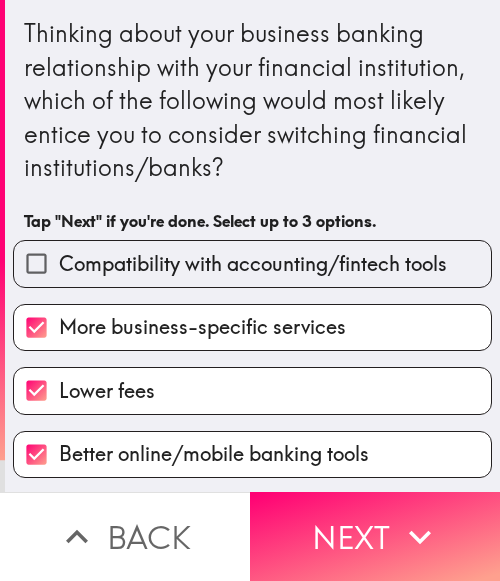 scroll, scrollTop: 0, scrollLeft: 0, axis: both 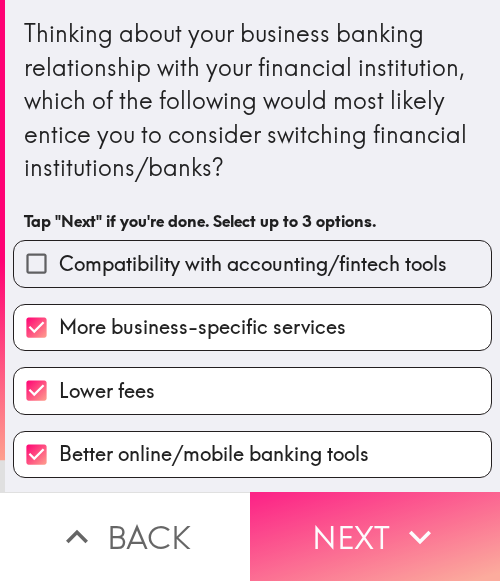 drag, startPoint x: 382, startPoint y: 518, endPoint x: 368, endPoint y: 518, distance: 14 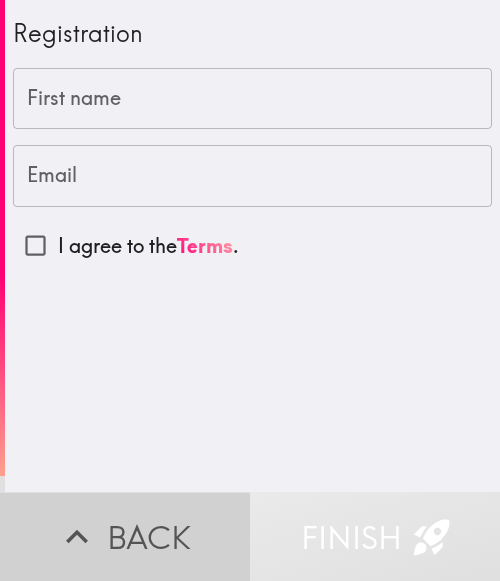 click on "Back" at bounding box center (125, 536) 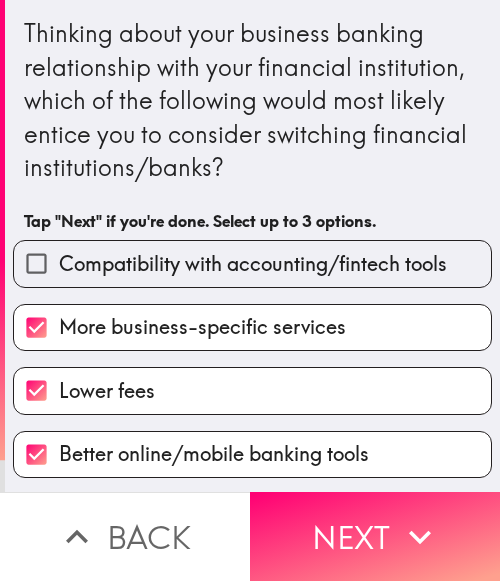 scroll, scrollTop: 255, scrollLeft: 0, axis: vertical 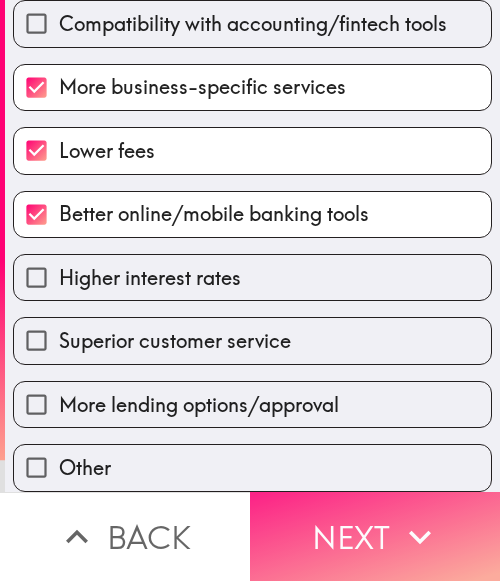 click on "Next" at bounding box center [375, 536] 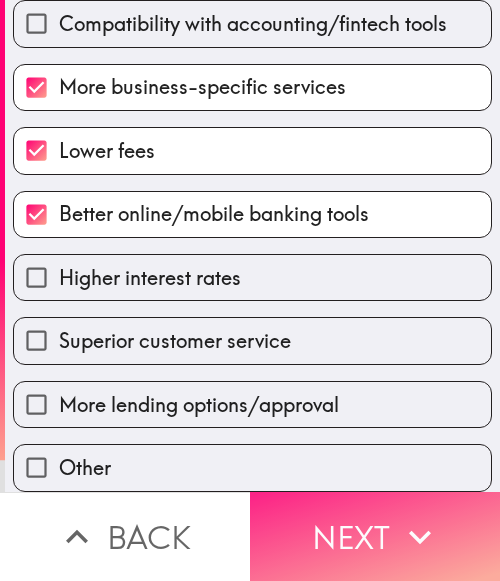 scroll, scrollTop: 0, scrollLeft: 0, axis: both 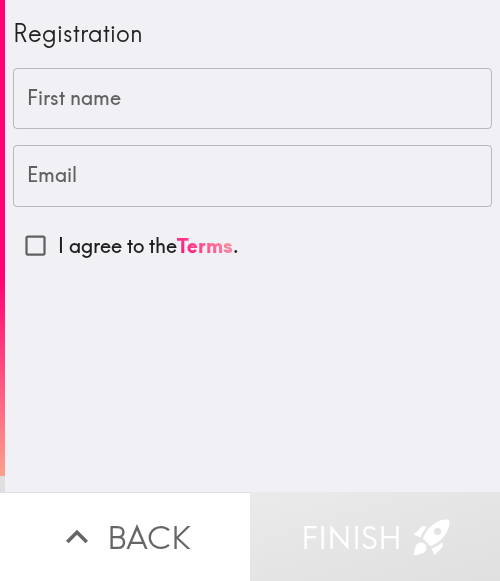 click on "First name" at bounding box center (252, 99) 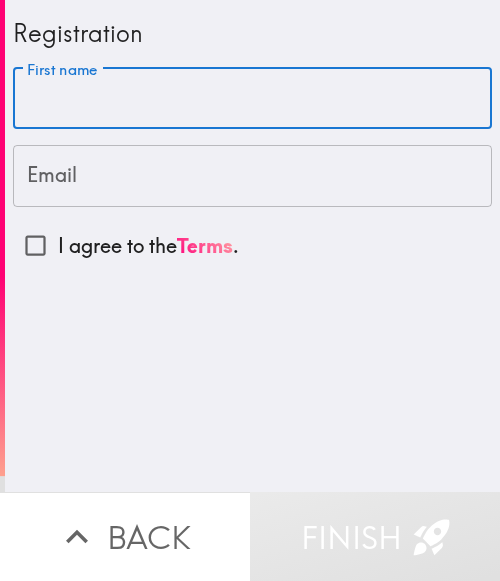 paste on "[FIRST]" 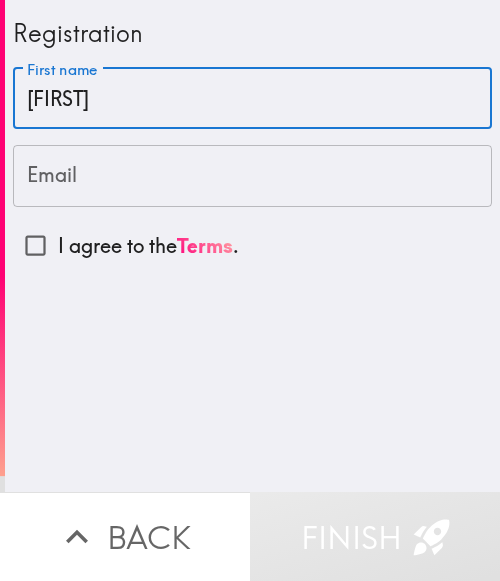 type on "[FIRST]" 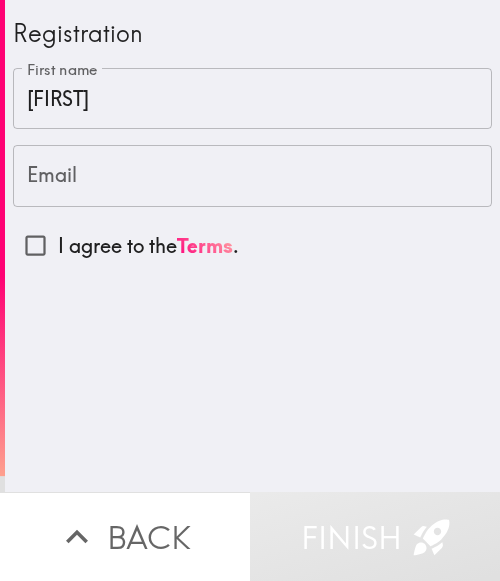 click on "Registration First name [FIRST] First name Email Email I agree to the  Terms ." at bounding box center [252, 246] 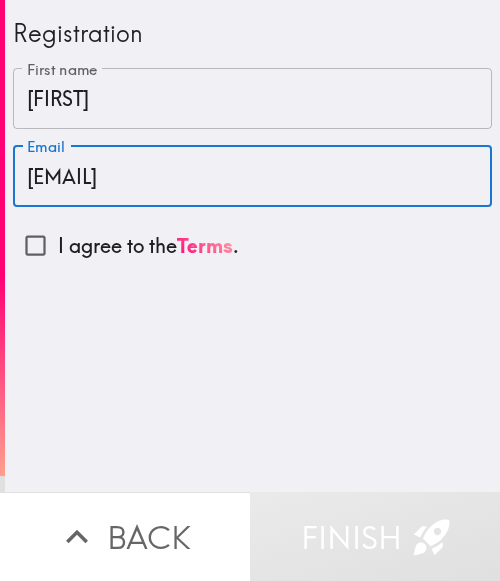 type on "[EMAIL]" 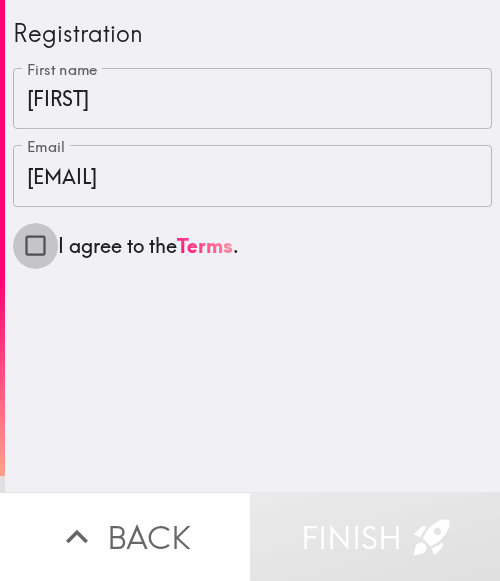 click on "I agree to the  Terms ." at bounding box center (35, 245) 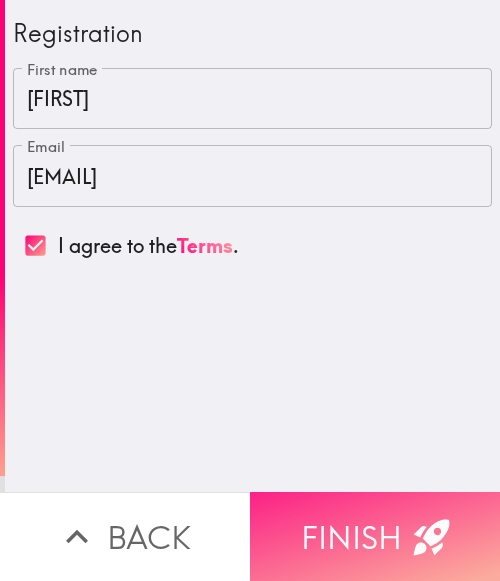 click on "Finish" at bounding box center [375, 536] 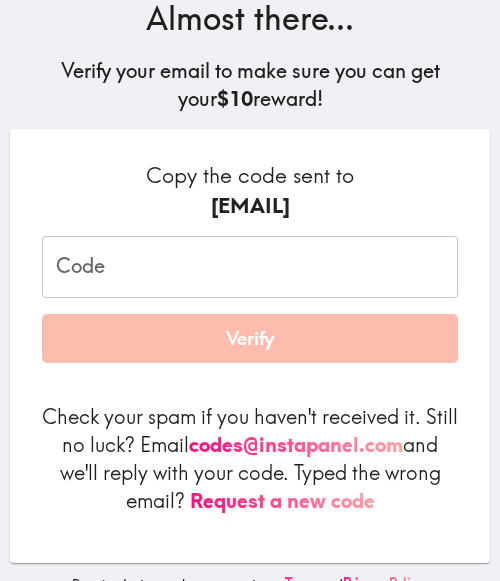 scroll, scrollTop: 187, scrollLeft: 0, axis: vertical 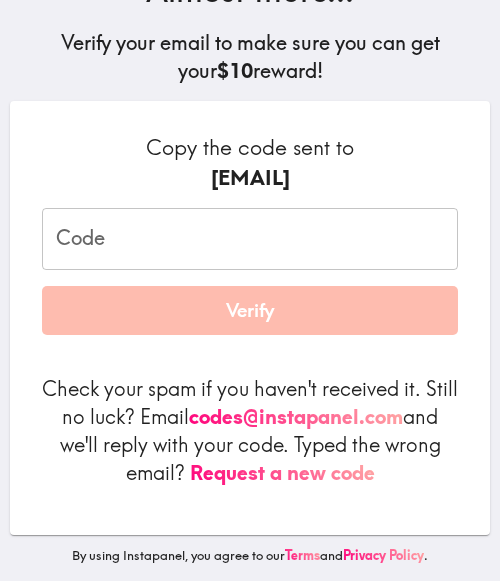 drag, startPoint x: 134, startPoint y: 502, endPoint x: 137, endPoint y: 416, distance: 86.05231 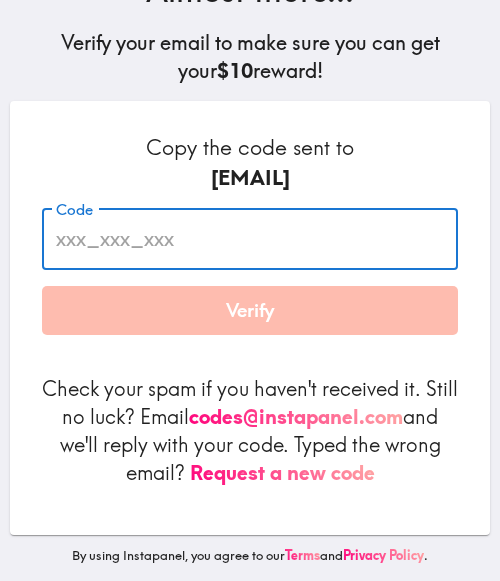 click on "Code" at bounding box center [250, 239] 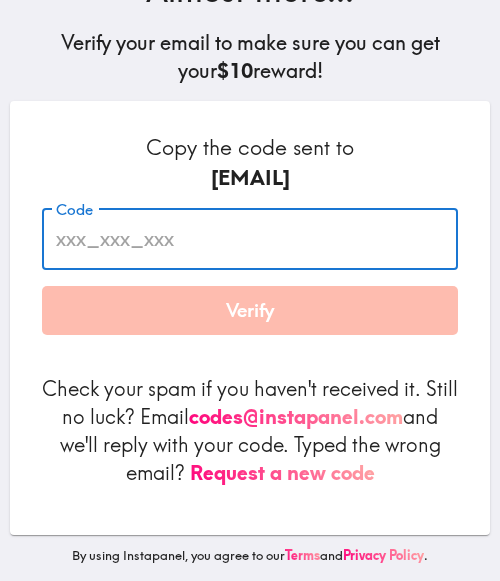 paste on "KFA_fFA_KN6" 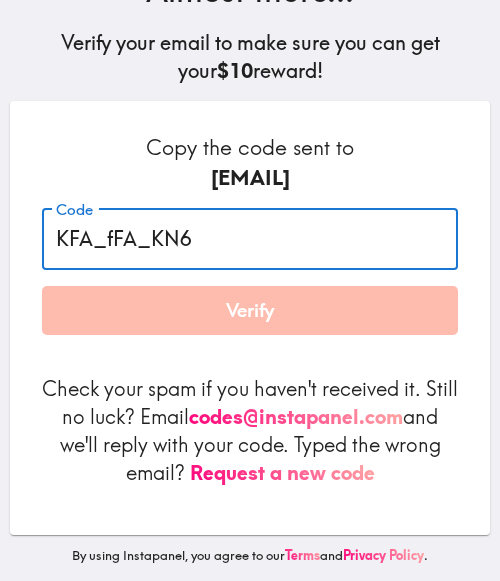 type on "KFA_fFA_KN6" 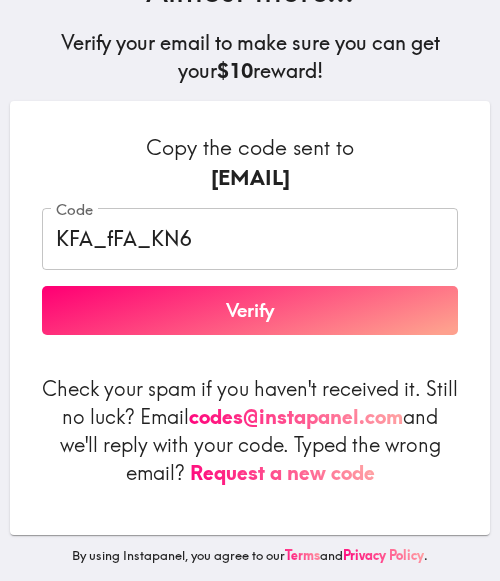 click on "Copy the code sent to [EMAIL] Code KFA_fFA_KN6 Code Verify Check your spam if you haven't received it. Still no luck? Email codes@example.com and we'll reply with your code. Typed the wrong email? Request a new code" at bounding box center [250, 318] 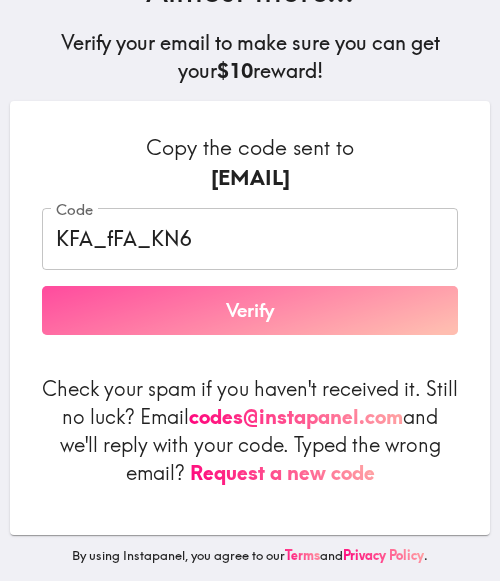 click on "Verify" at bounding box center [250, 311] 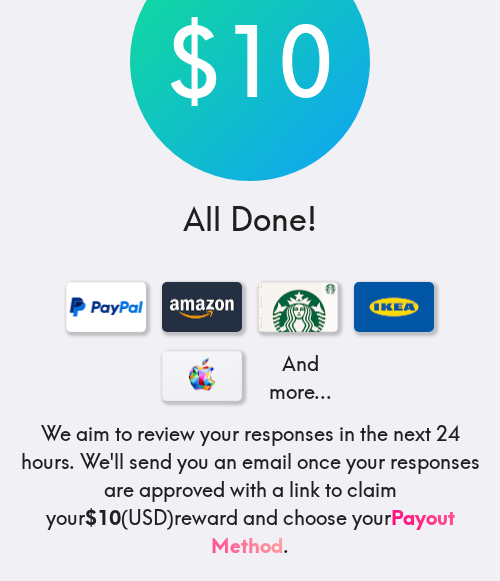 click on "$10 All Done! And more... We aim to review your responses in the next 24 hours.   We'll send you an email once your responses are approved with a link to claim your  $10  (USD)  reward and choose your  Payout Method . We might email you asking you to re-record your answers if there are quality issues or for additional verification of your answers - see our  Response Guidelines ." at bounding box center (250, 266) 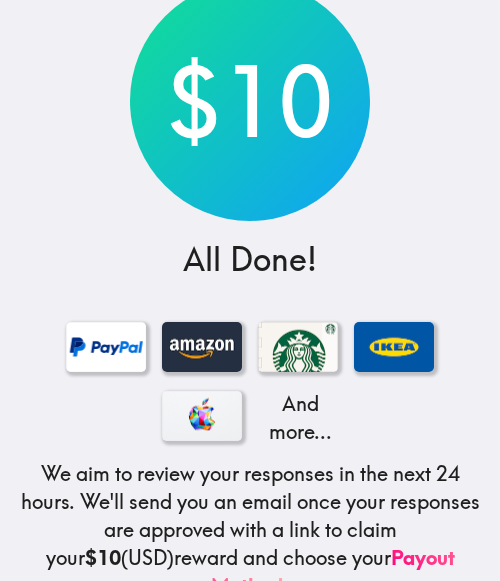 scroll, scrollTop: 0, scrollLeft: 0, axis: both 